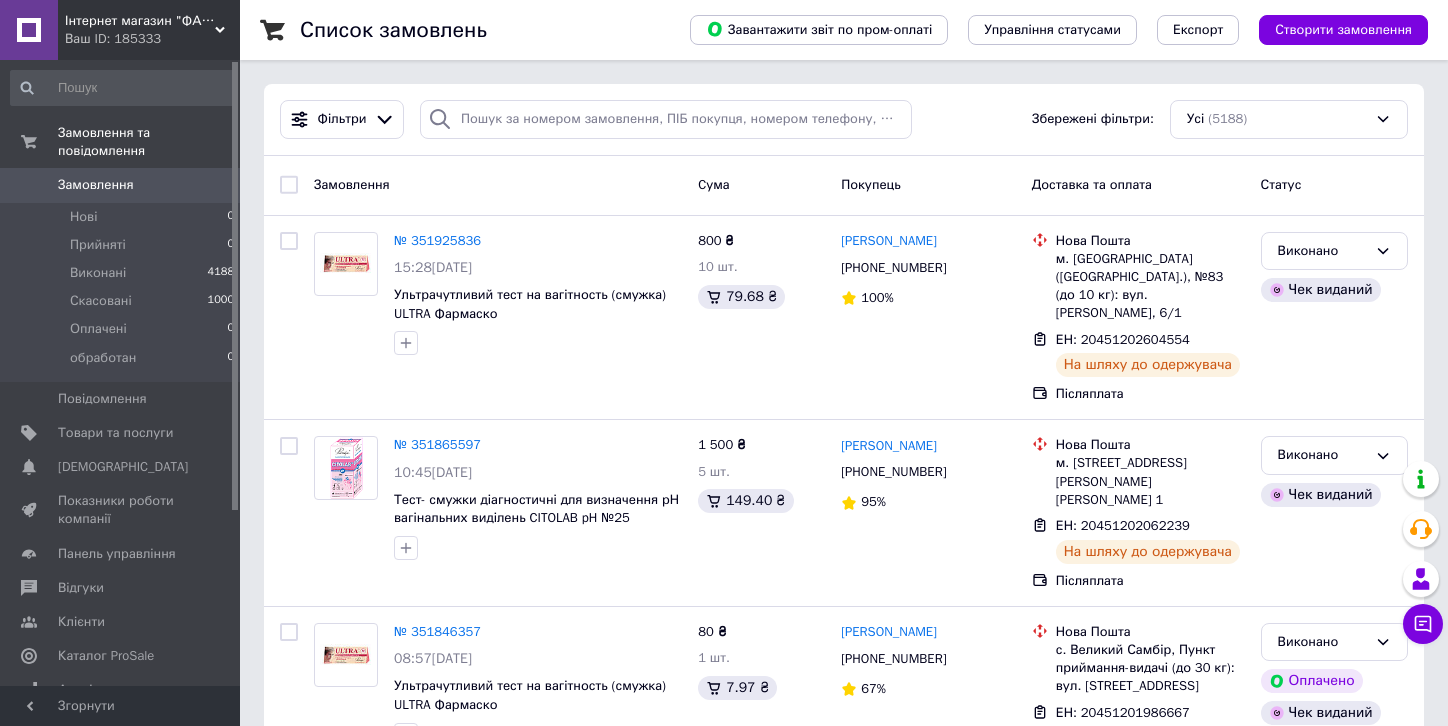scroll, scrollTop: 0, scrollLeft: 0, axis: both 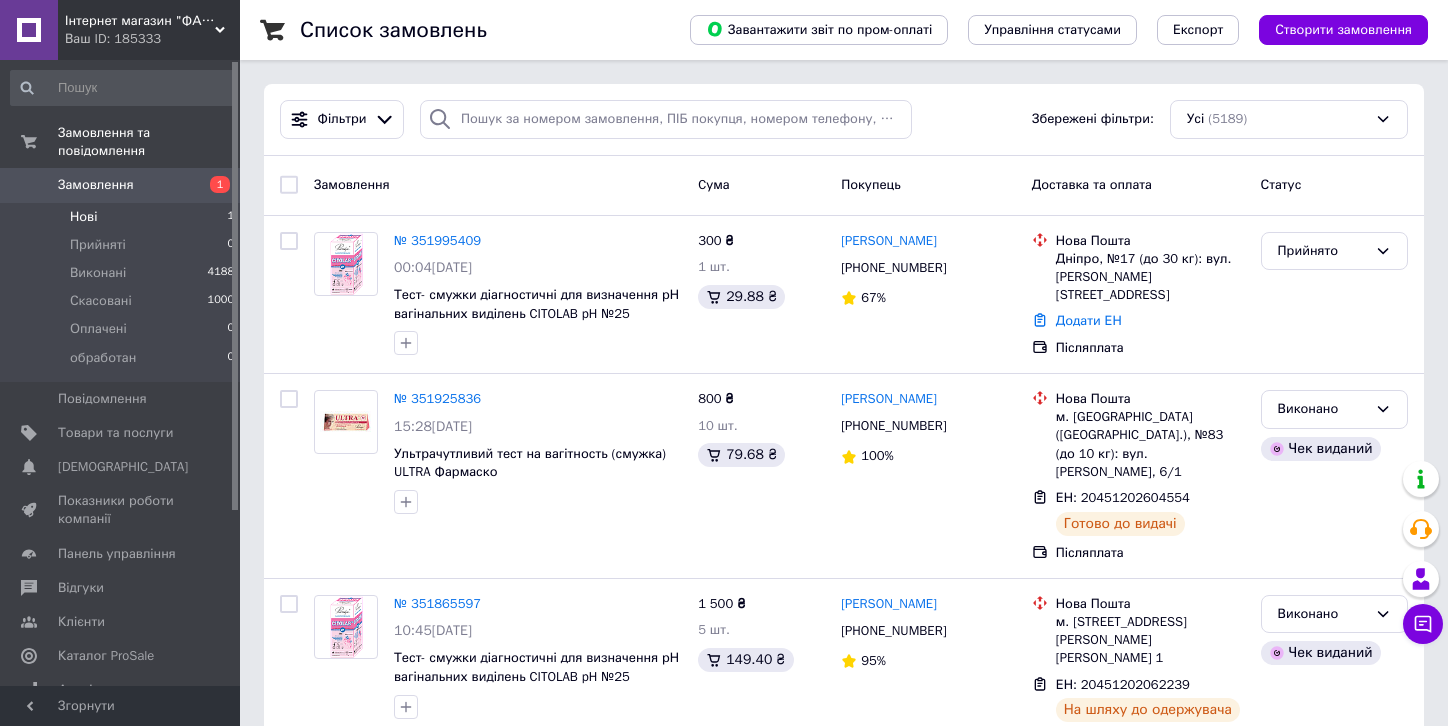 click on "Нові" at bounding box center [83, 217] 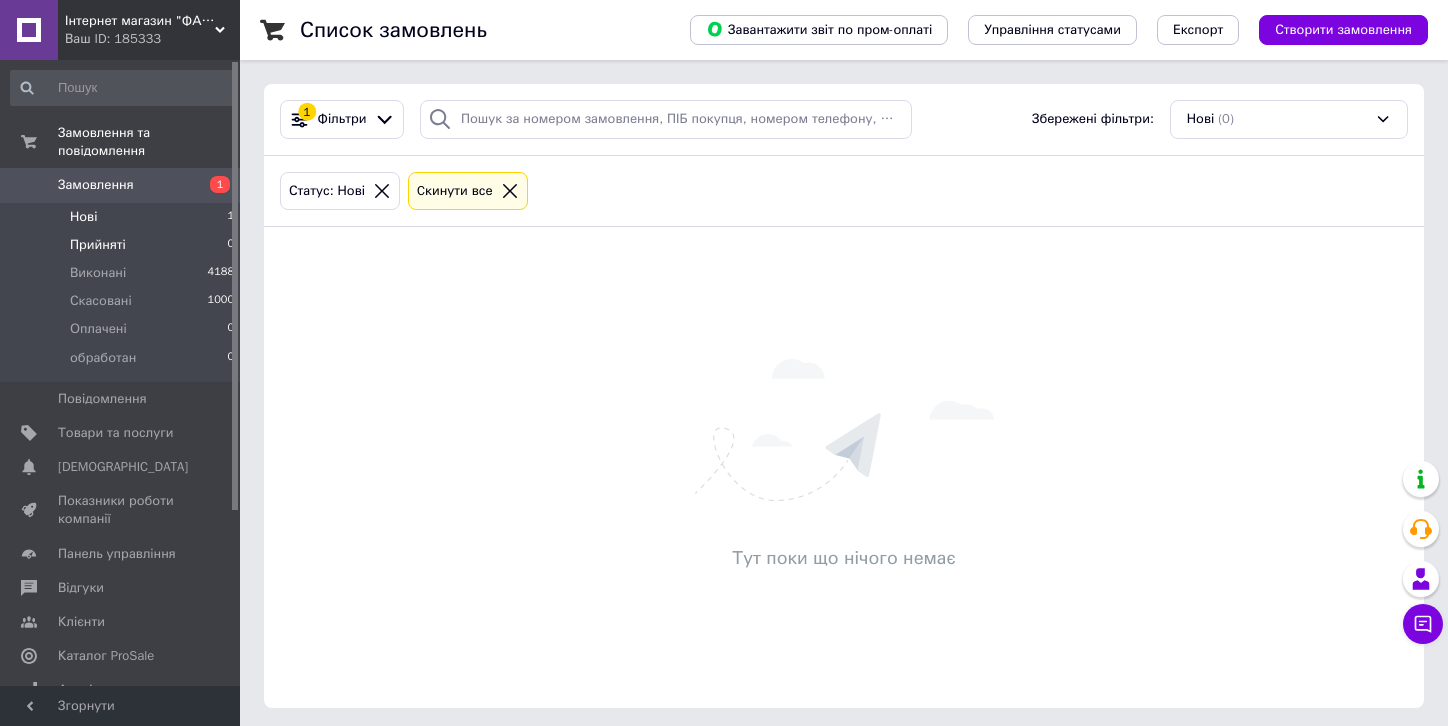 click on "Прийняті" at bounding box center (98, 245) 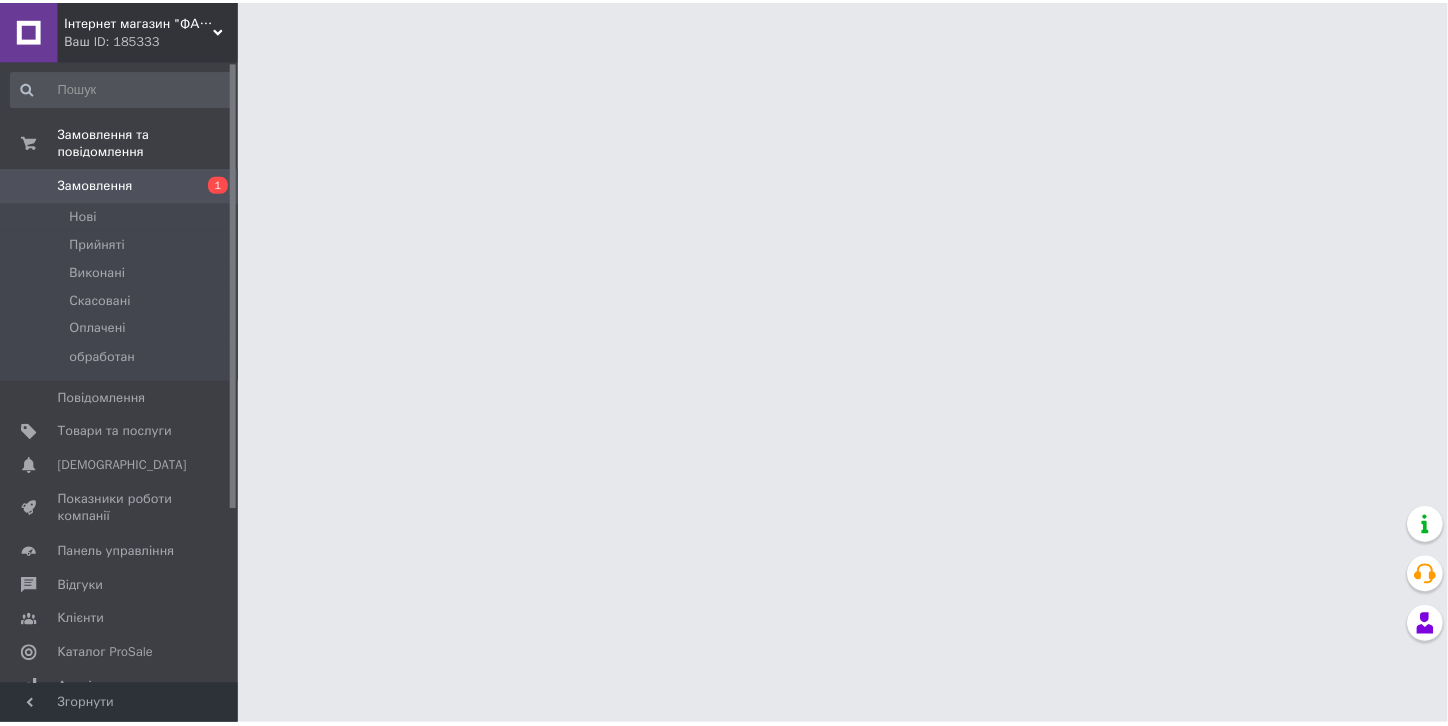 scroll, scrollTop: 0, scrollLeft: 0, axis: both 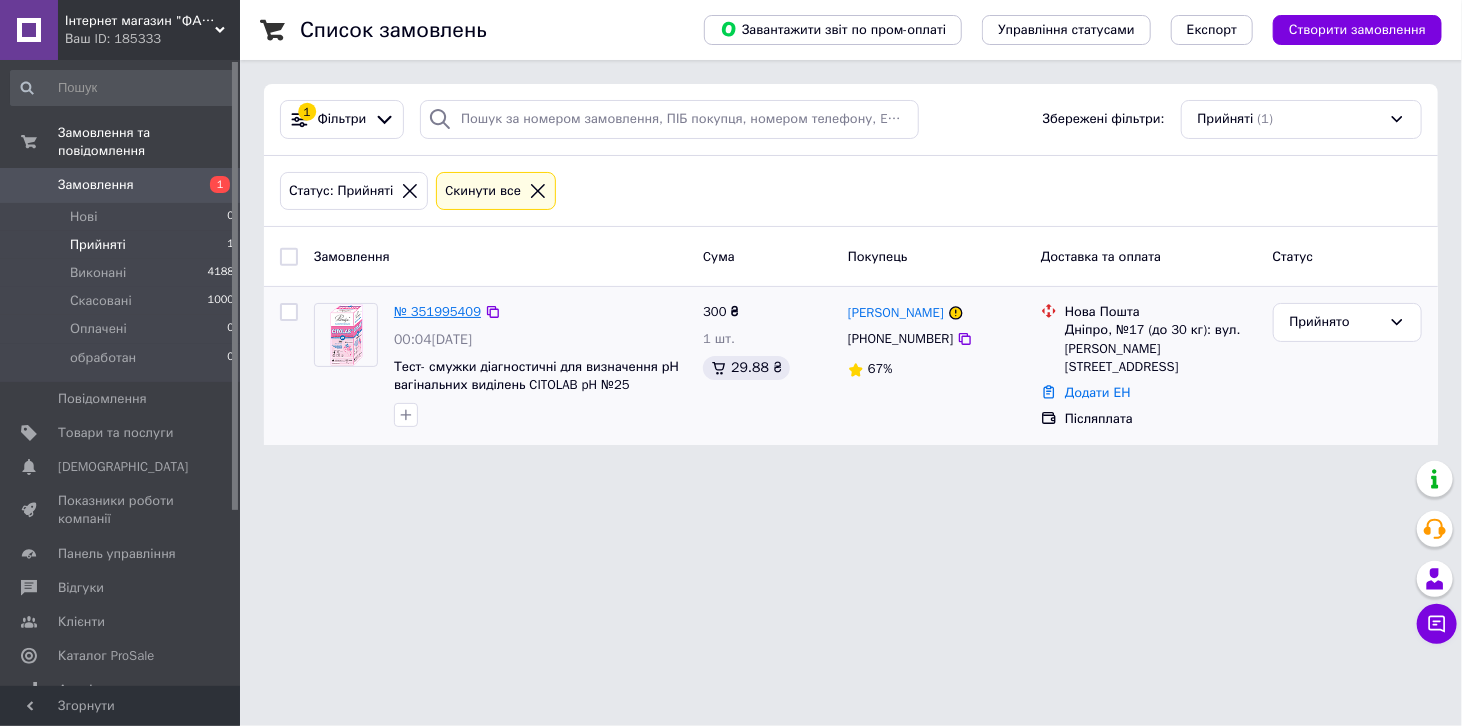 click on "№ 351995409" at bounding box center (437, 311) 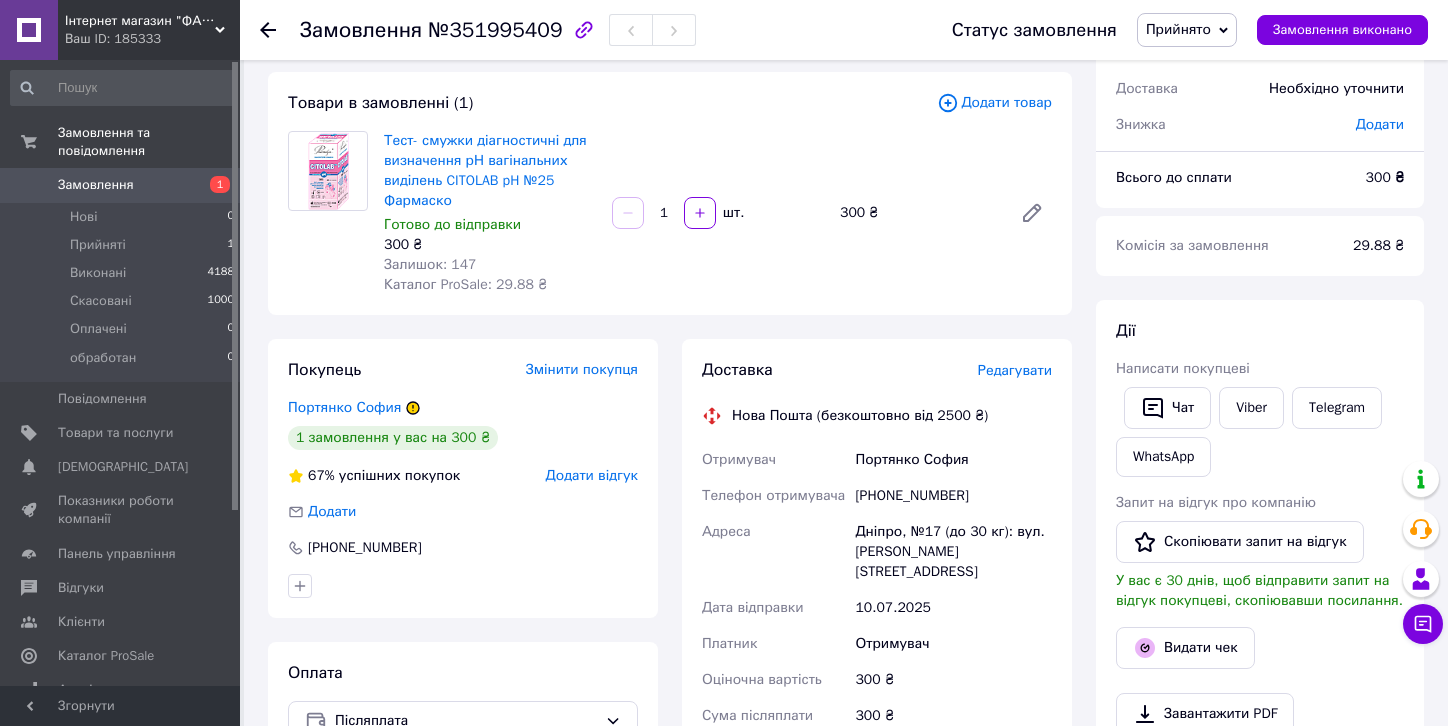 scroll, scrollTop: 100, scrollLeft: 0, axis: vertical 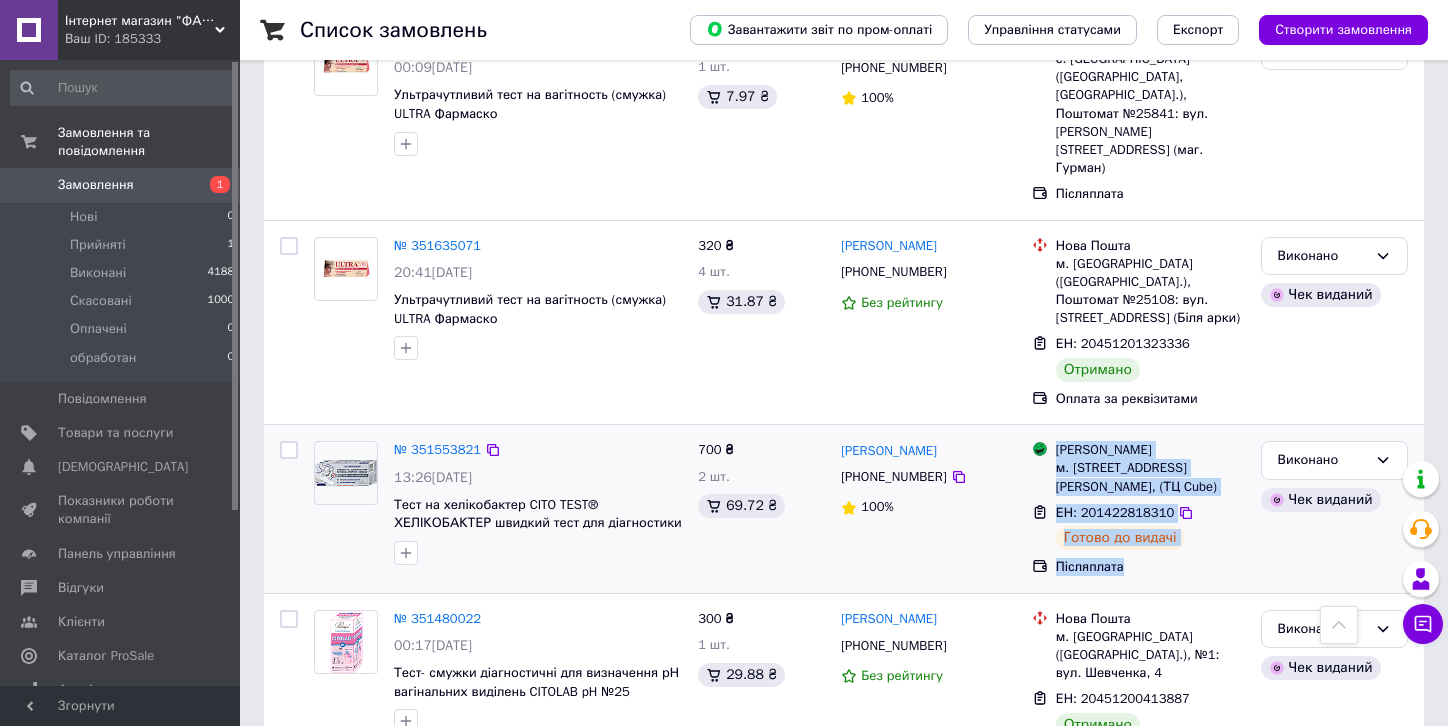drag, startPoint x: 1138, startPoint y: 427, endPoint x: 1044, endPoint y: 330, distance: 135.07405 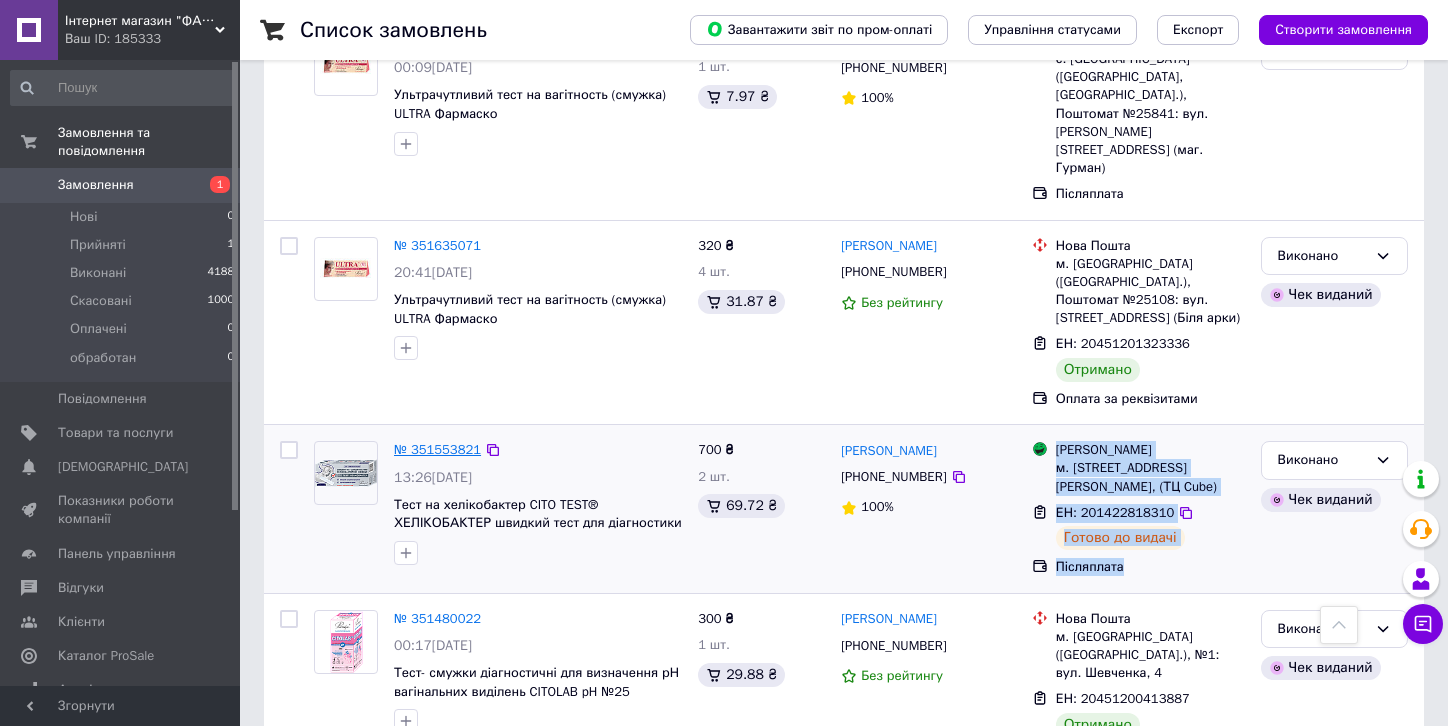 click on "№ 351553821" at bounding box center (437, 449) 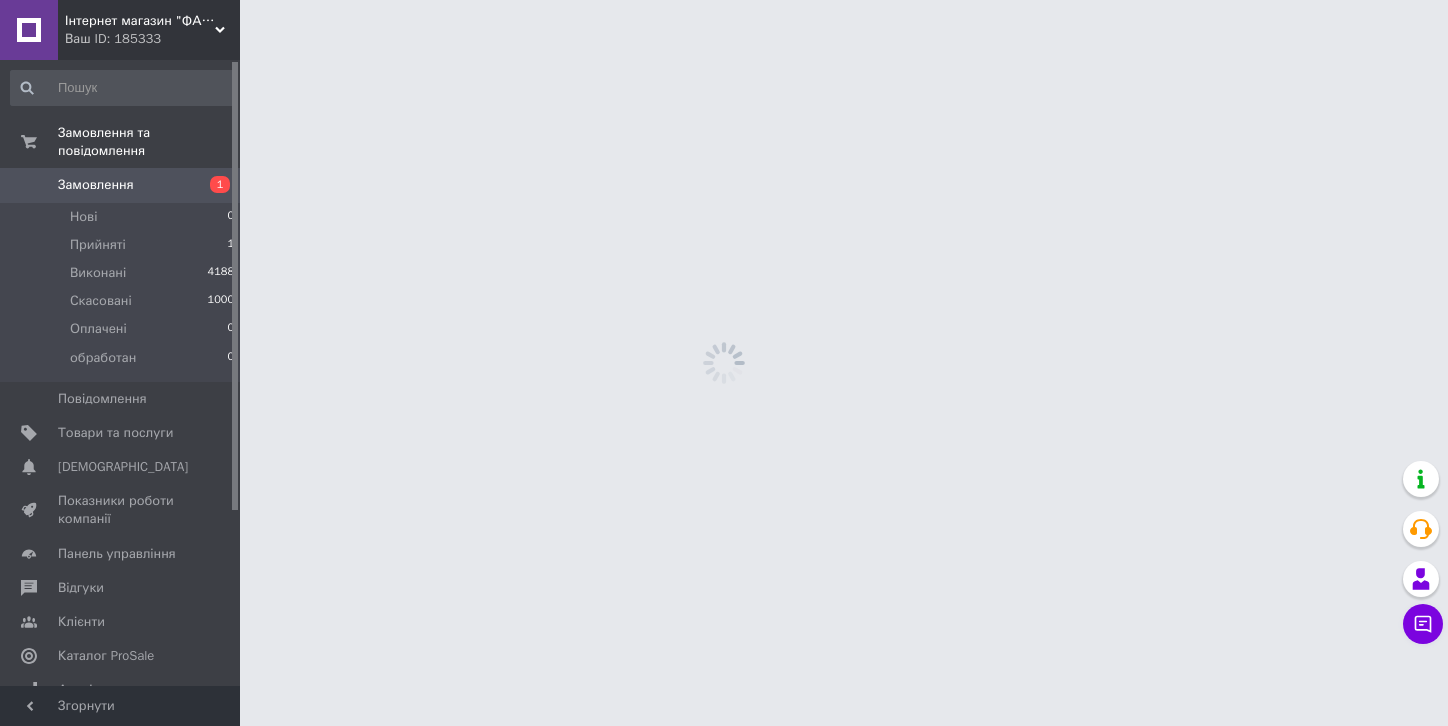 scroll, scrollTop: 0, scrollLeft: 0, axis: both 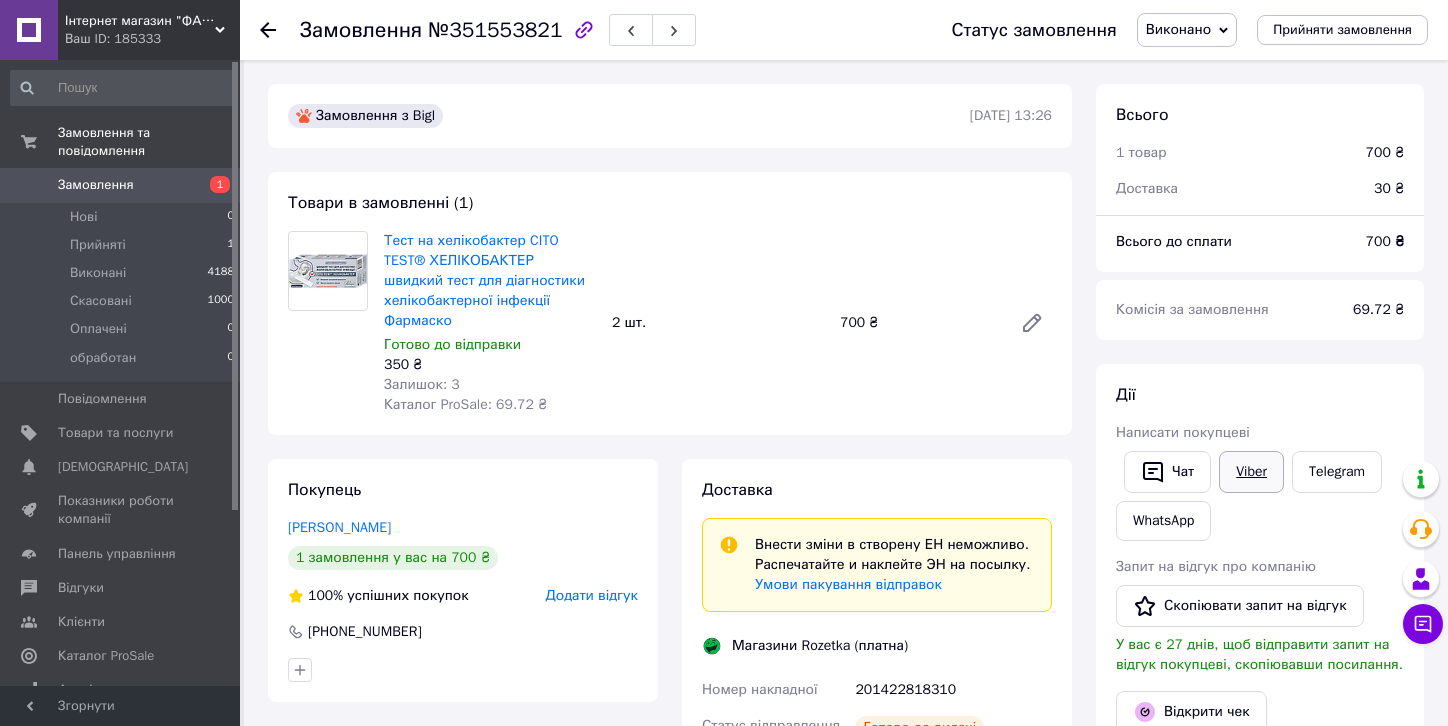 click on "Viber" at bounding box center (1251, 472) 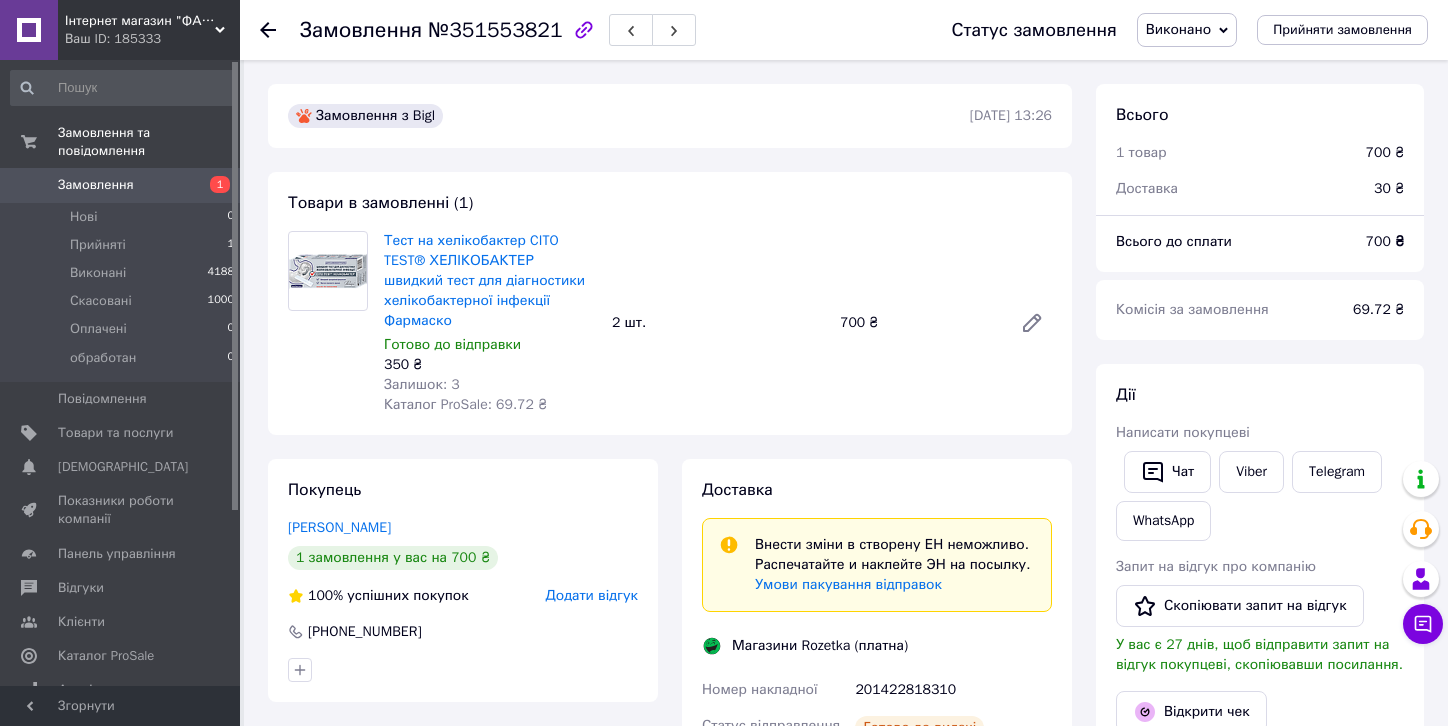 click on "Замовлення" at bounding box center [96, 185] 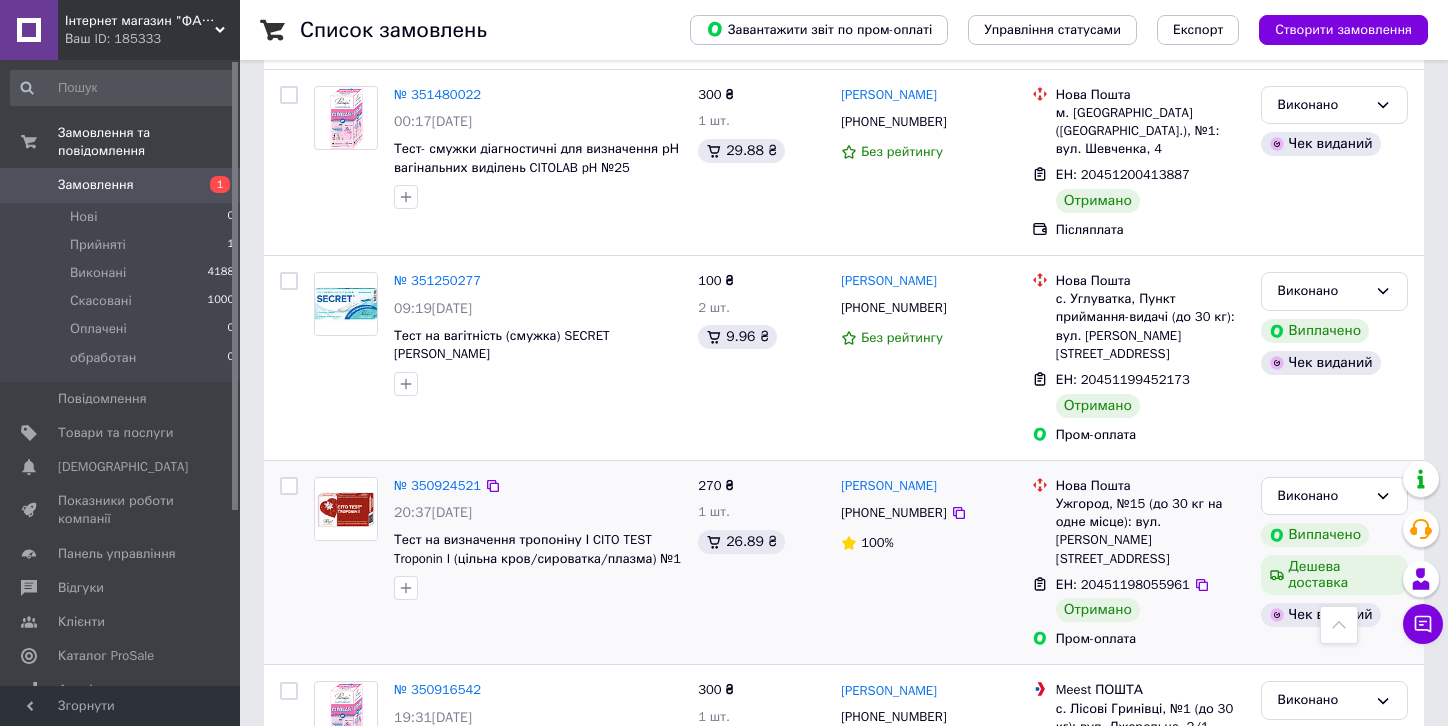 scroll, scrollTop: 2000, scrollLeft: 0, axis: vertical 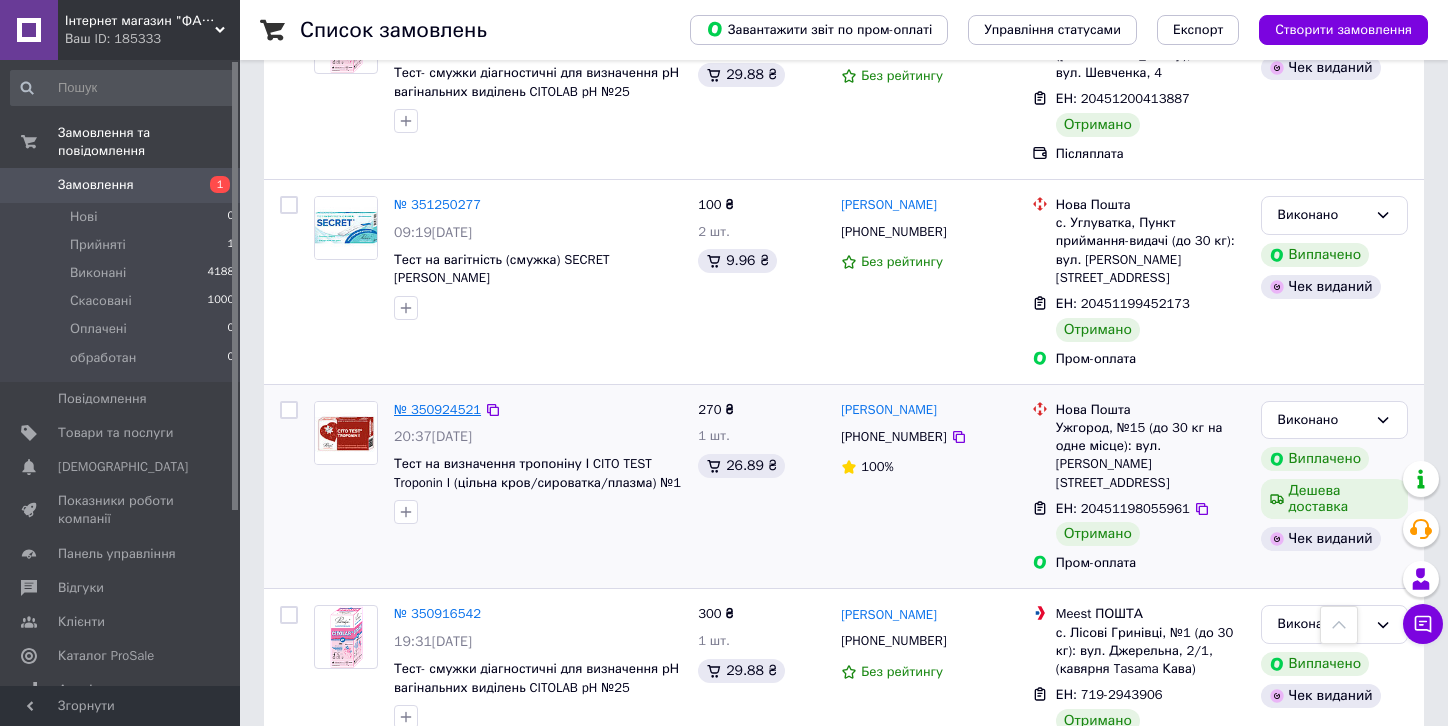 click on "№ 350924521" at bounding box center (437, 409) 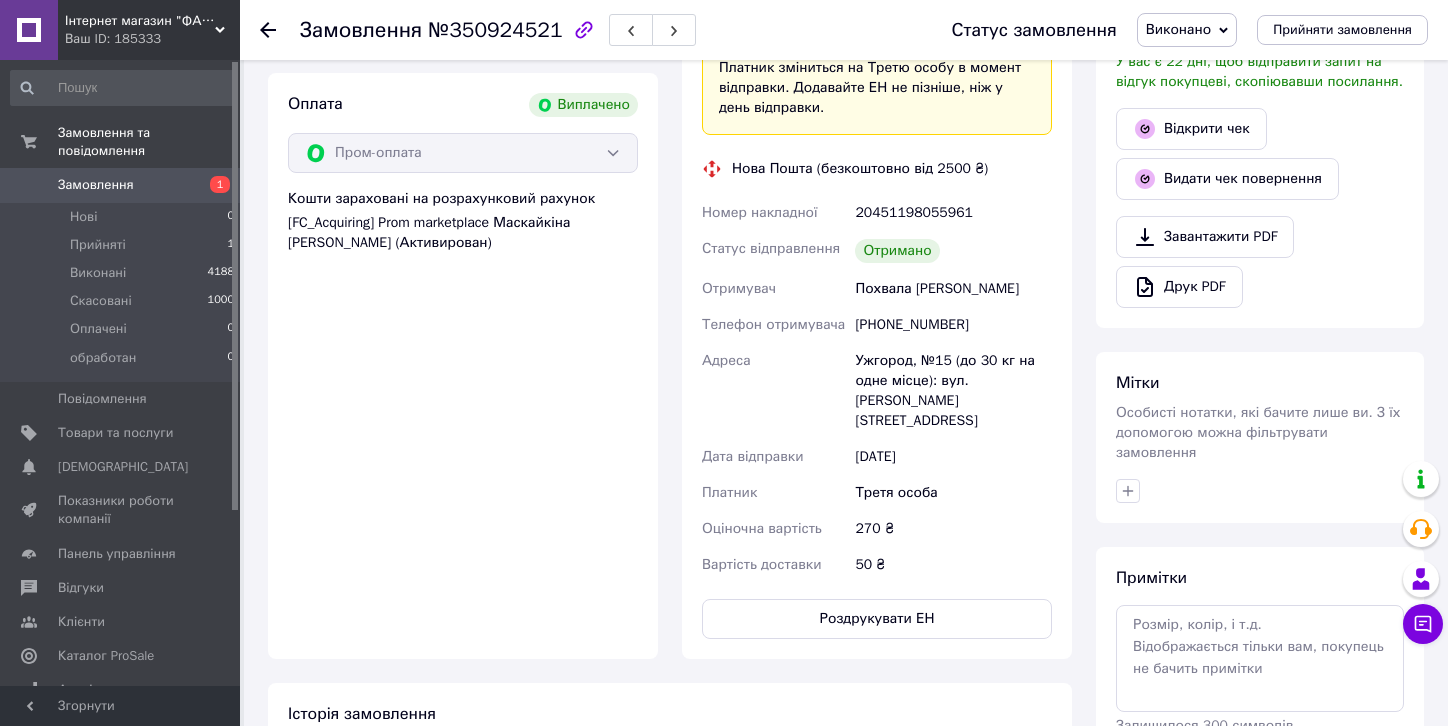 scroll, scrollTop: 1272, scrollLeft: 0, axis: vertical 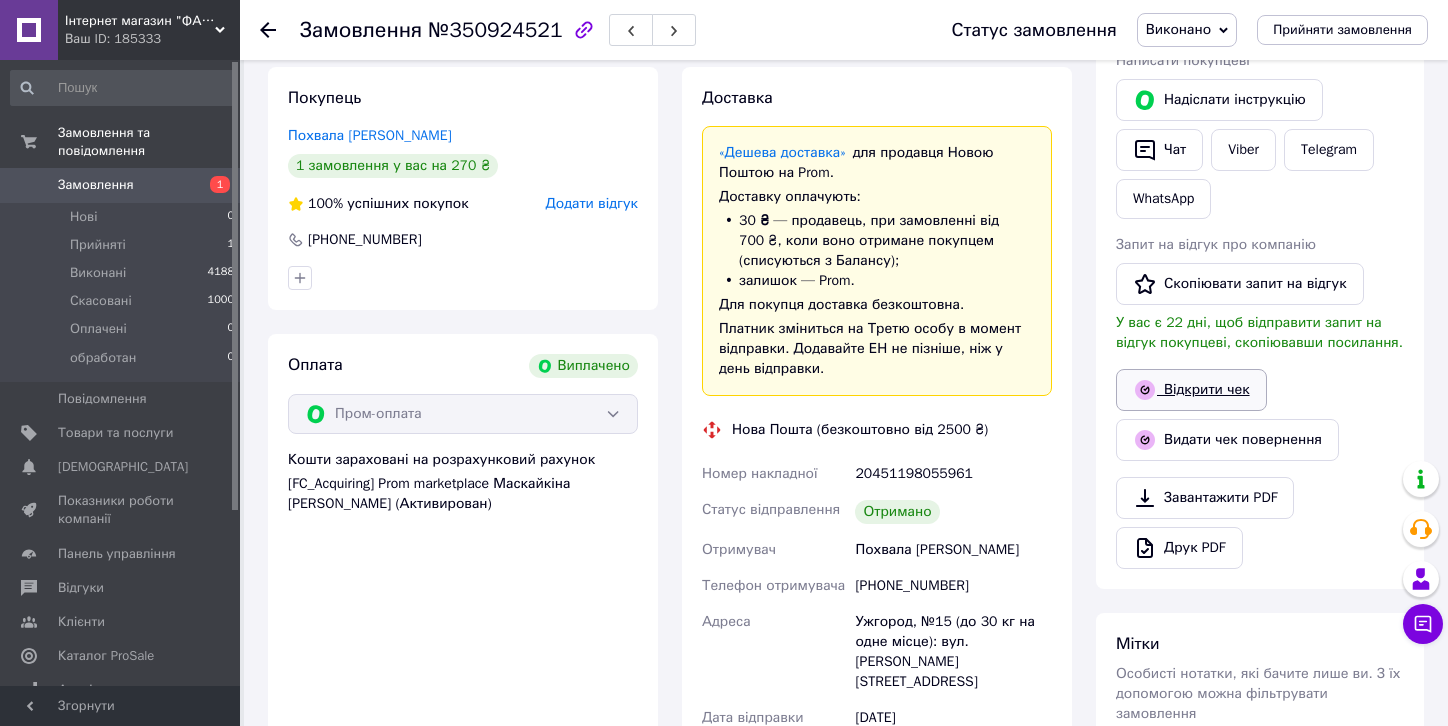 click on "Відкрити чек" at bounding box center [1191, 390] 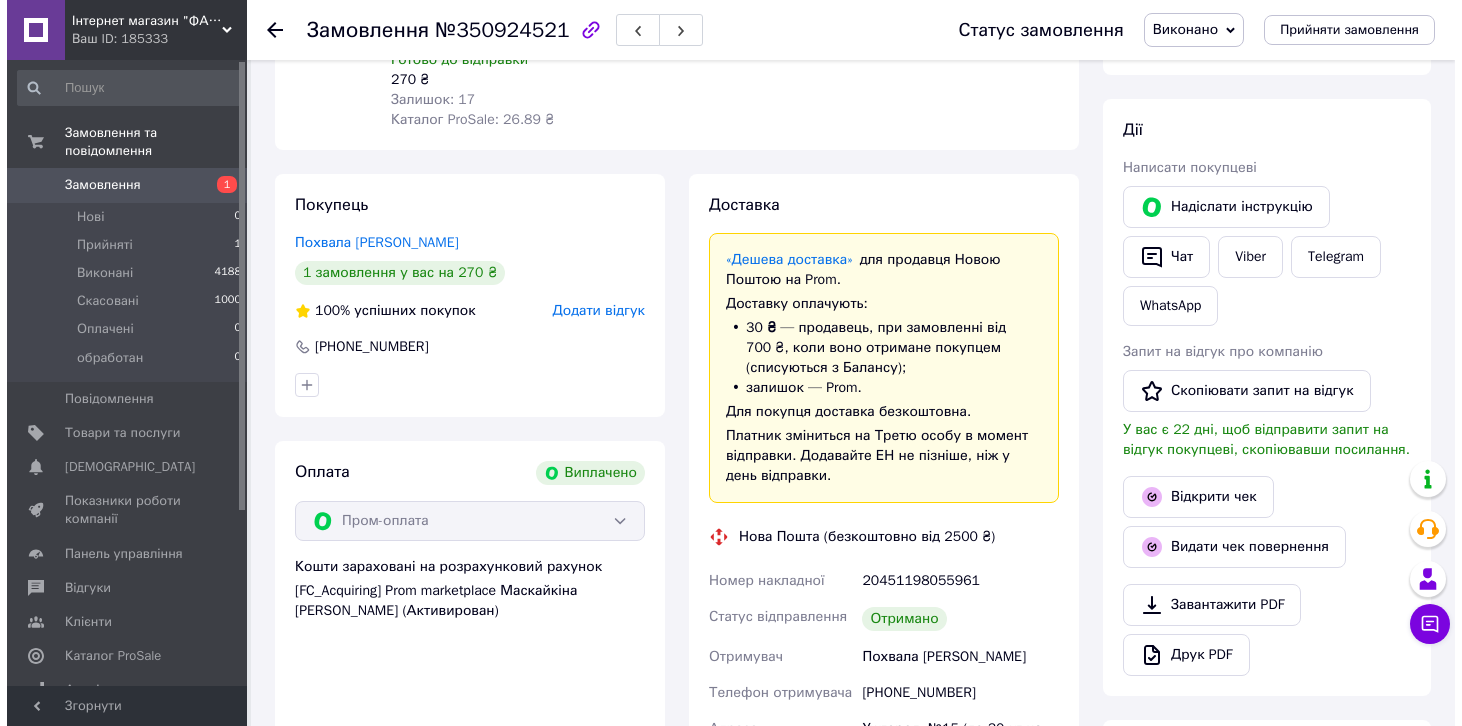 scroll, scrollTop: 300, scrollLeft: 0, axis: vertical 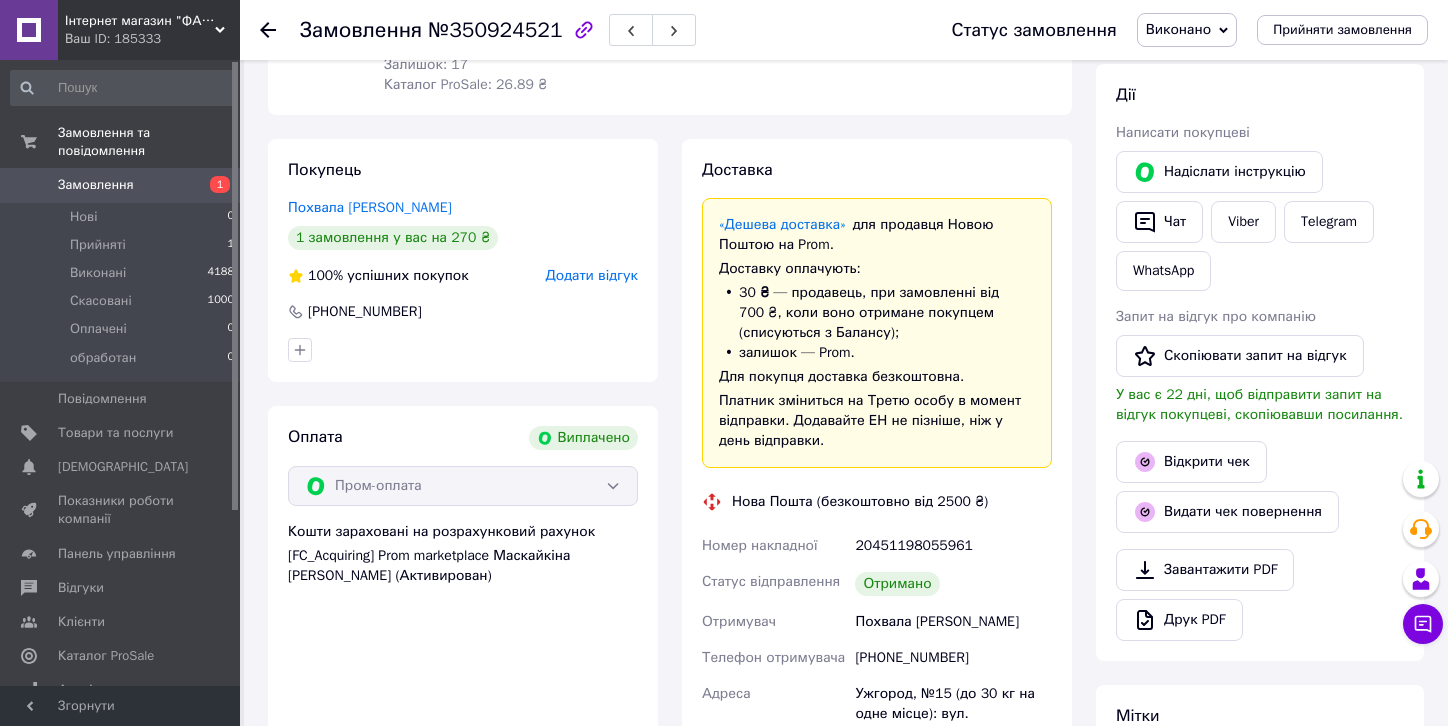 click on "Додати відгук" at bounding box center (592, 275) 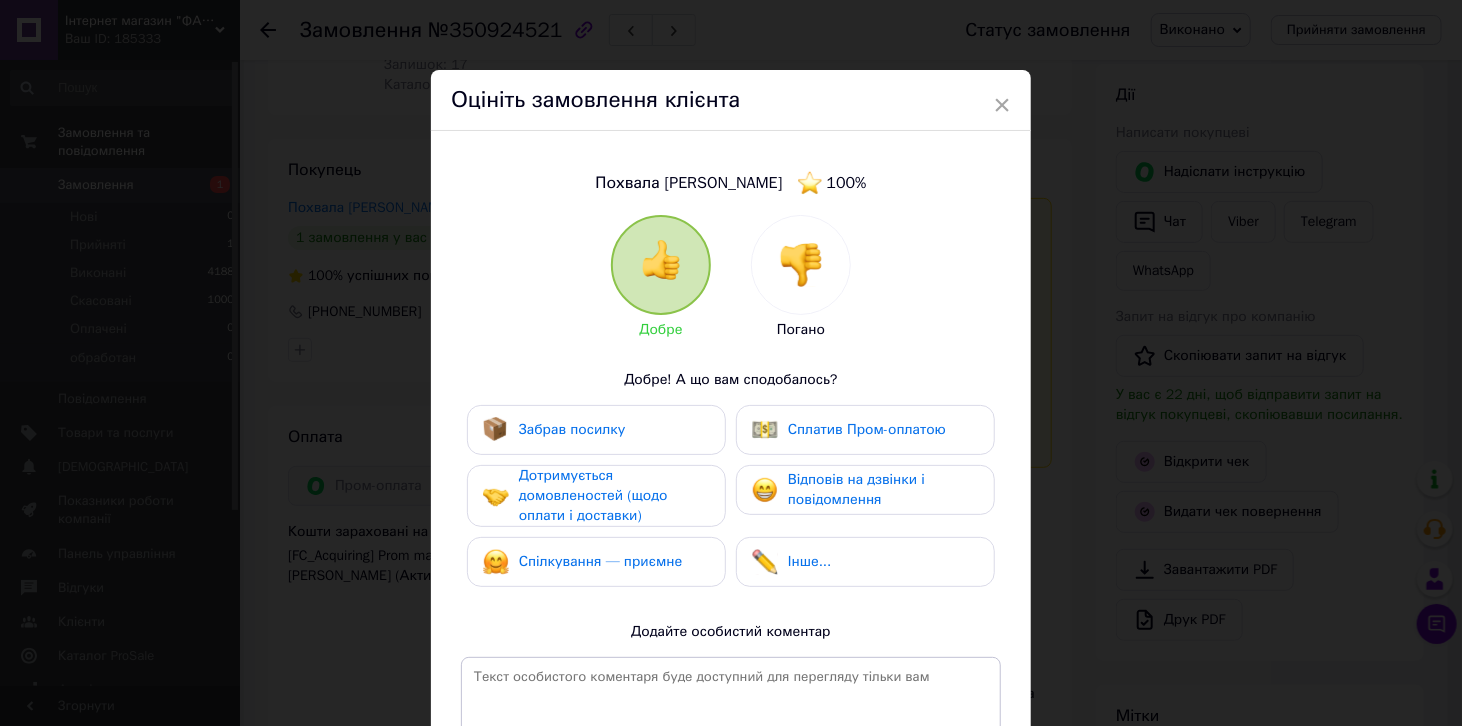 drag, startPoint x: 811, startPoint y: 430, endPoint x: 844, endPoint y: 482, distance: 61.587337 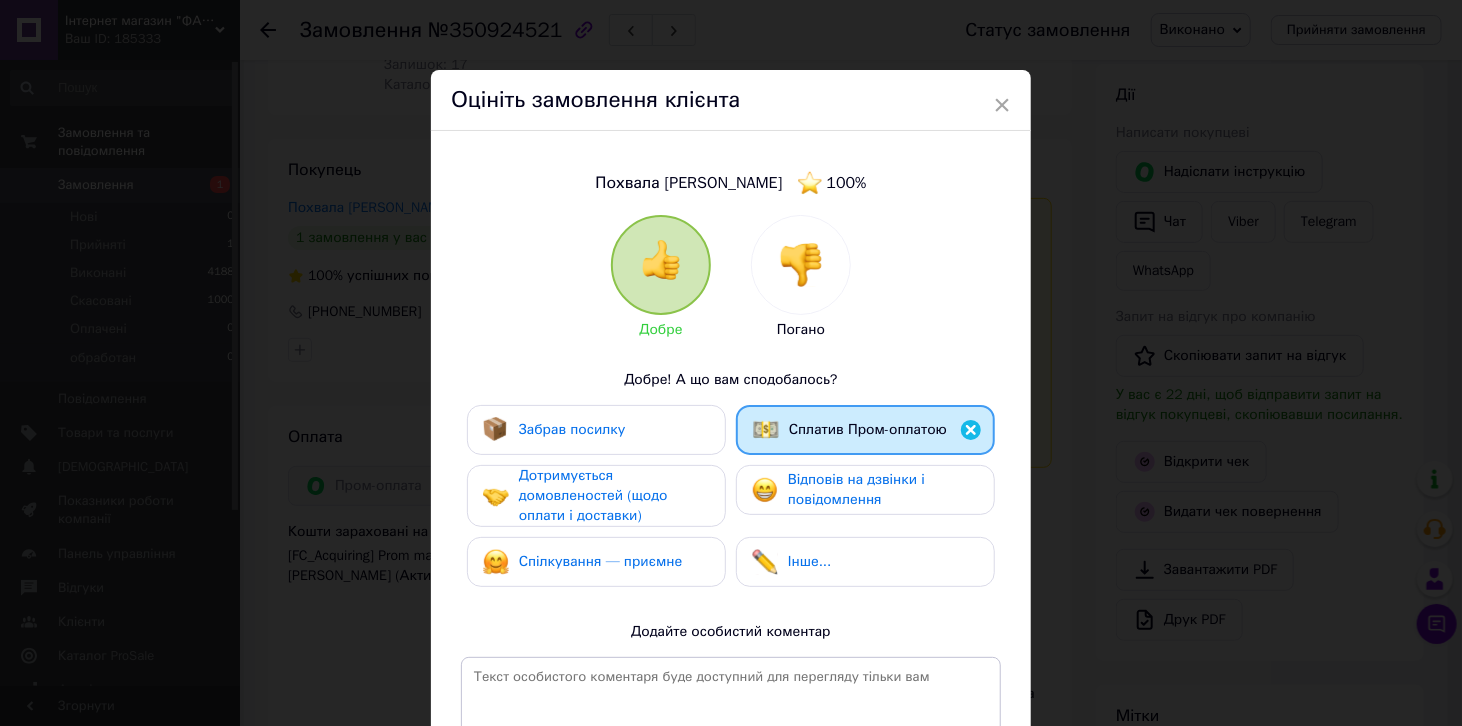 drag, startPoint x: 840, startPoint y: 489, endPoint x: 811, endPoint y: 493, distance: 29.274563 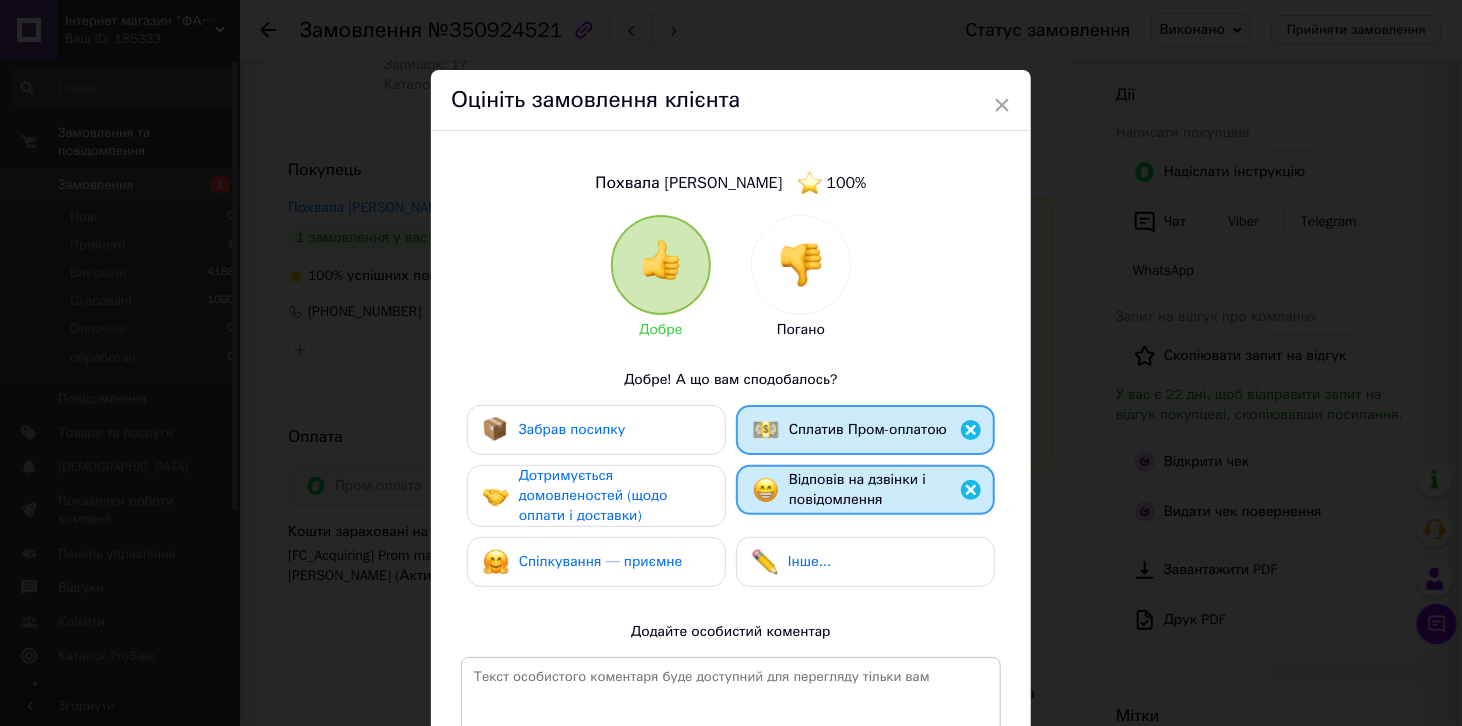 drag, startPoint x: 588, startPoint y: 433, endPoint x: 582, endPoint y: 469, distance: 36.496574 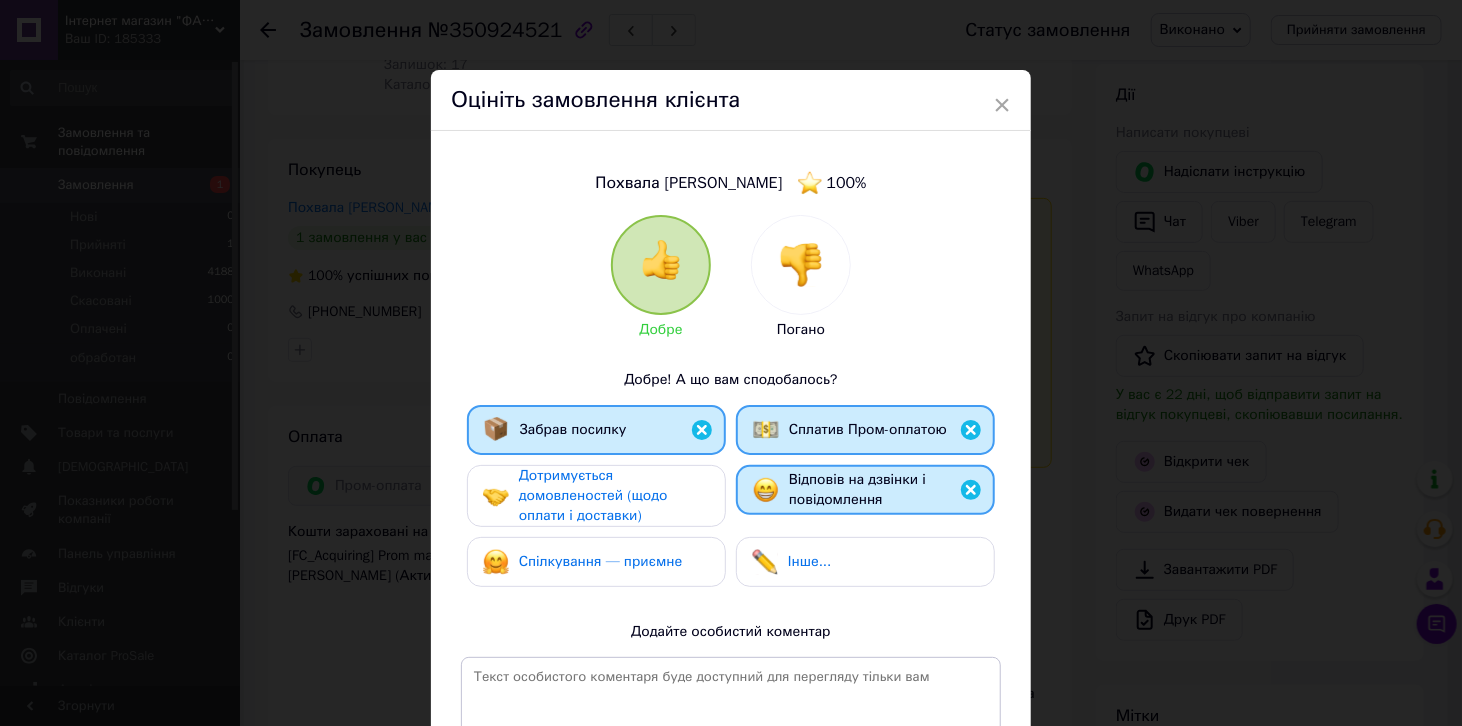 click on "Дотримується домовленостей (щодо оплати і доставки)" at bounding box center [593, 495] 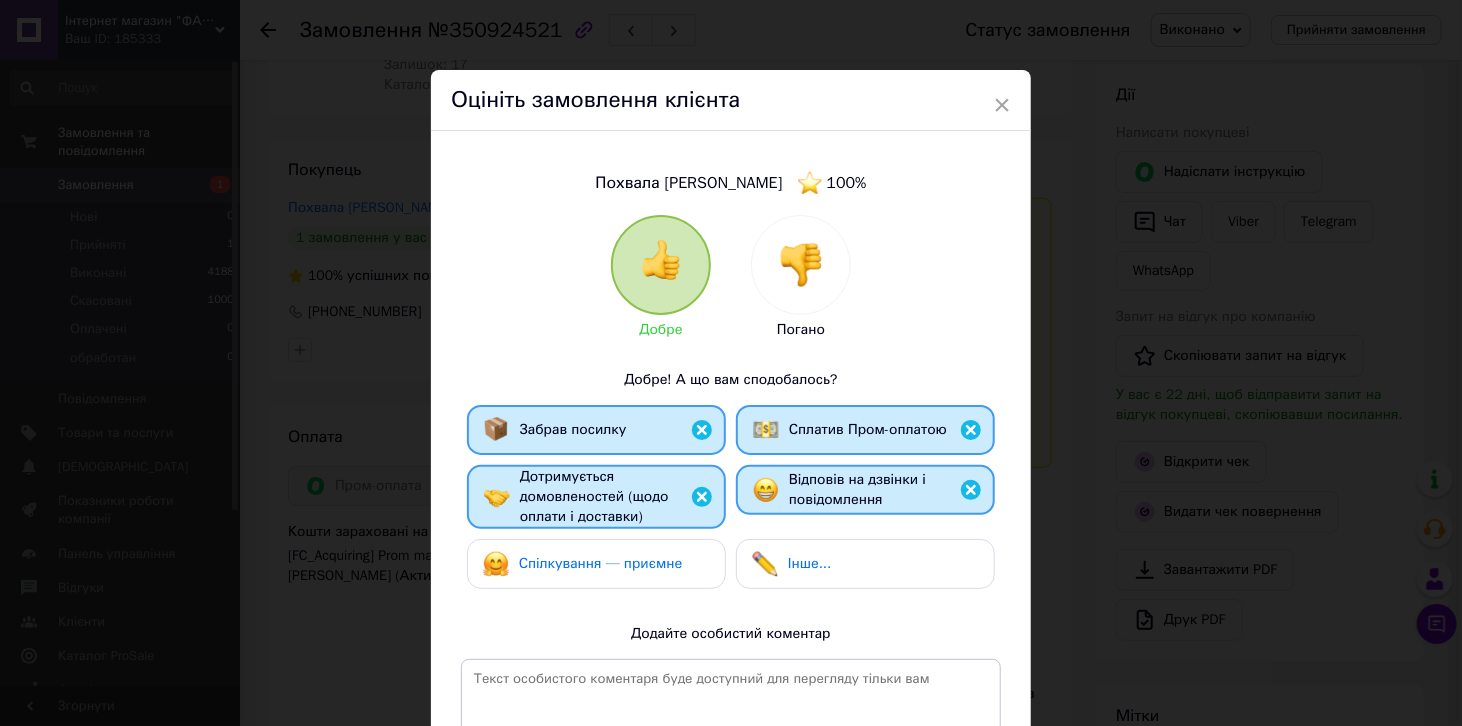 click on "Спілкування — приємне" at bounding box center [601, 563] 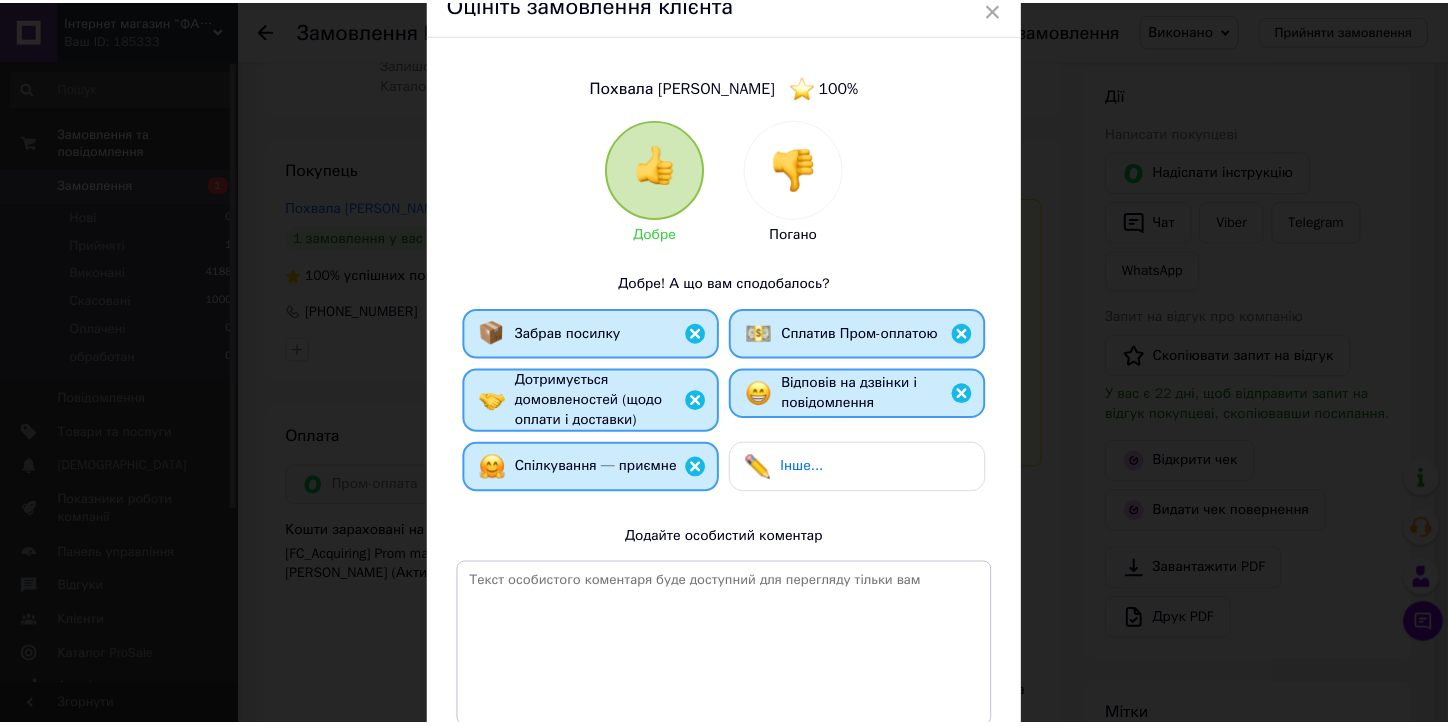 scroll, scrollTop: 265, scrollLeft: 0, axis: vertical 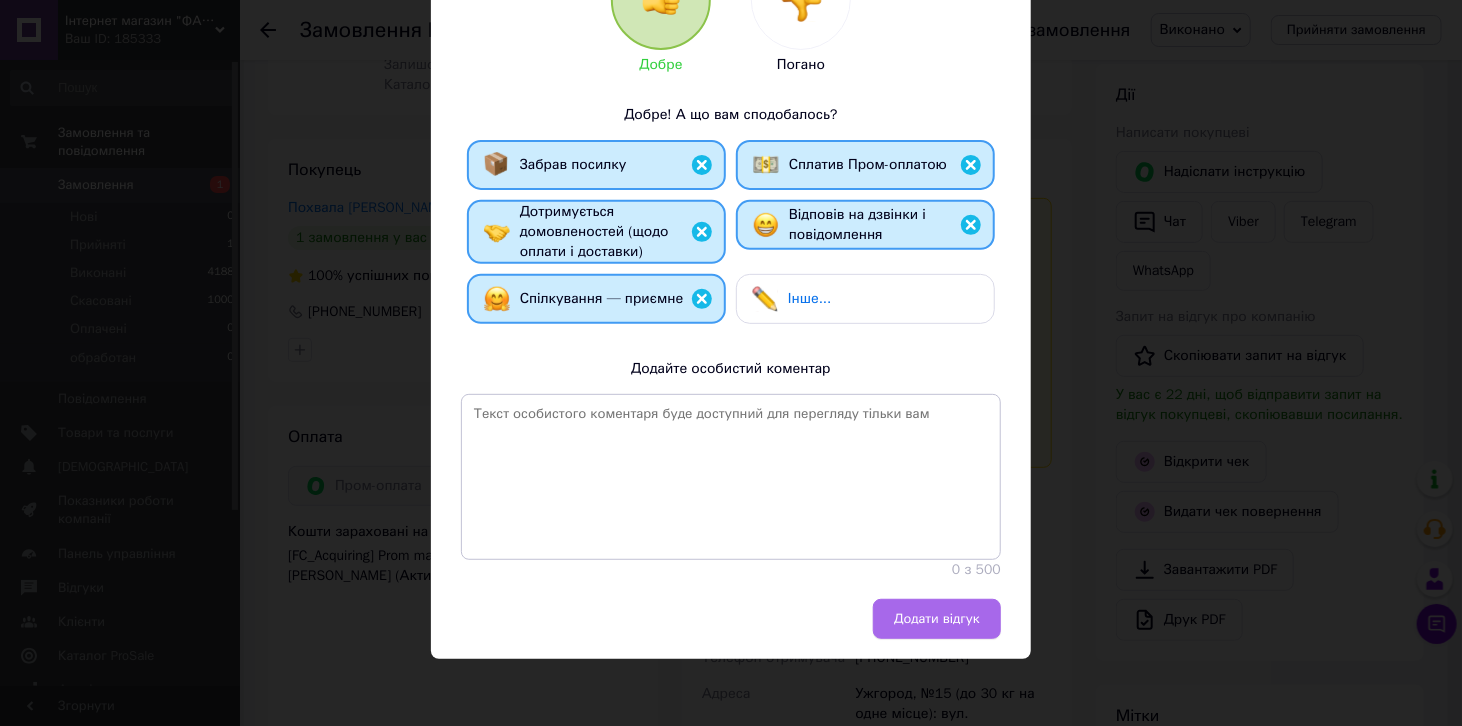 click on "Додати відгук" at bounding box center [937, 619] 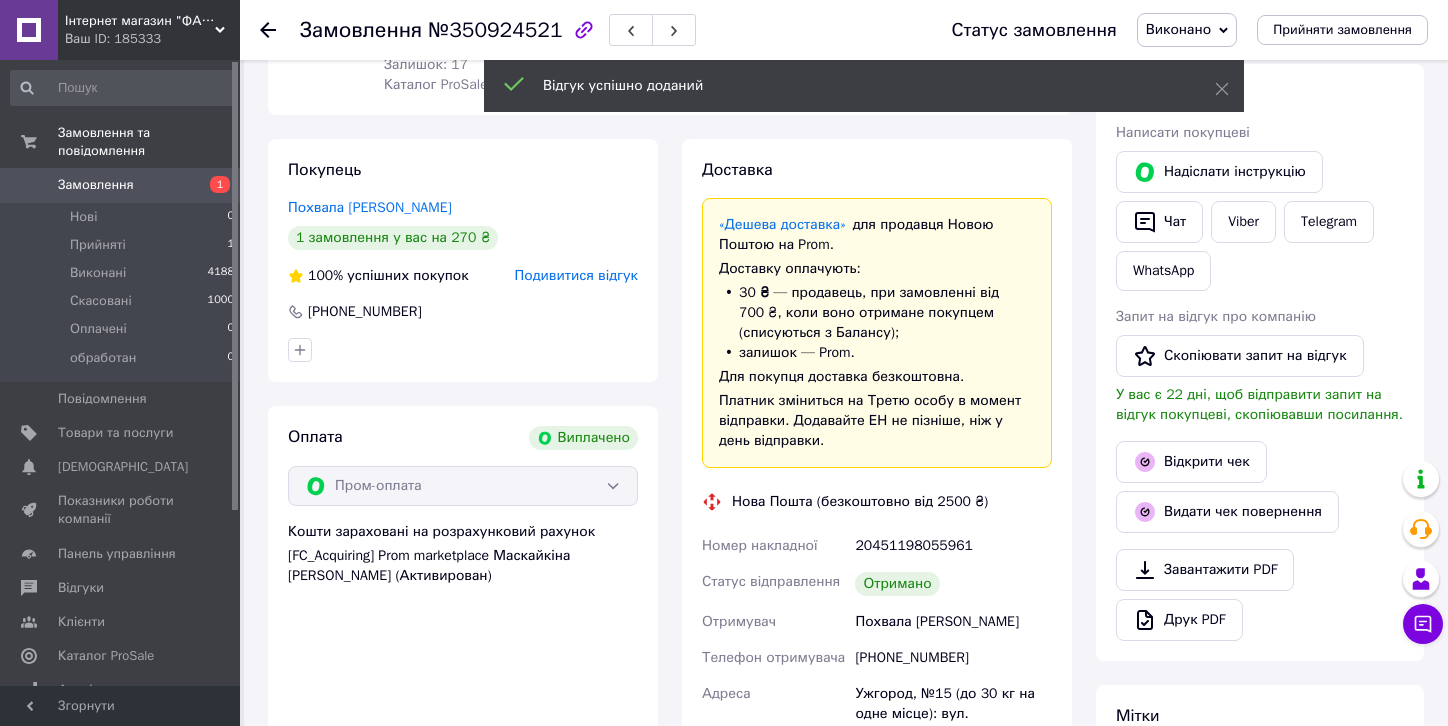 click on "Замовлення" at bounding box center [96, 185] 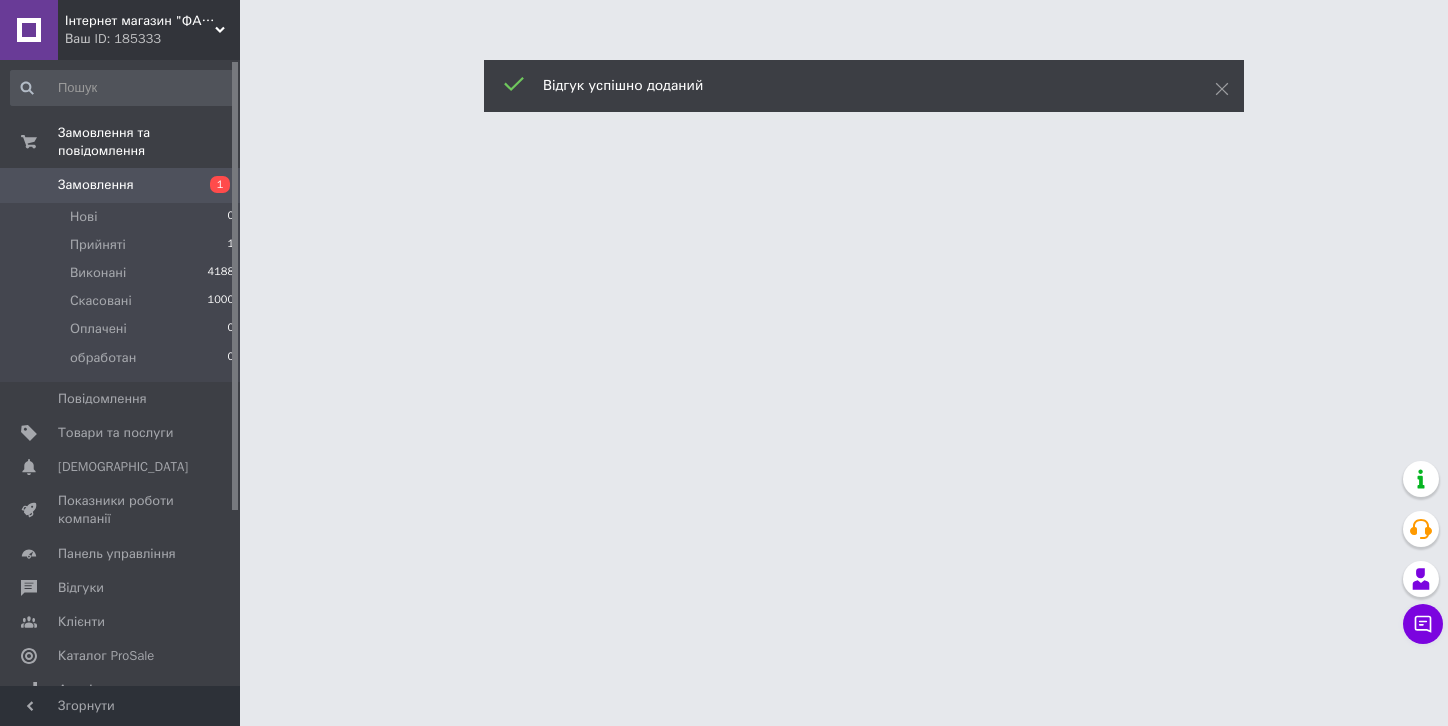 scroll, scrollTop: 0, scrollLeft: 0, axis: both 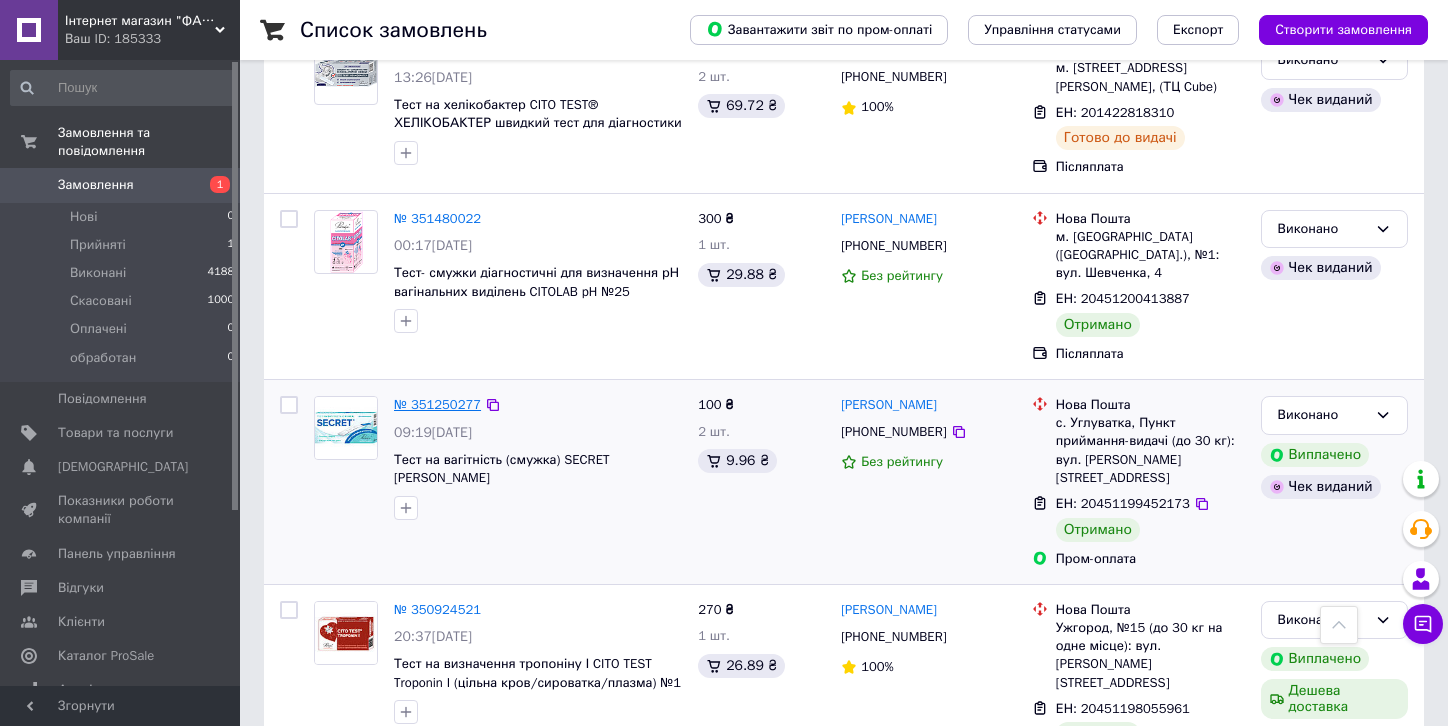 click on "№ 351250277" at bounding box center [437, 404] 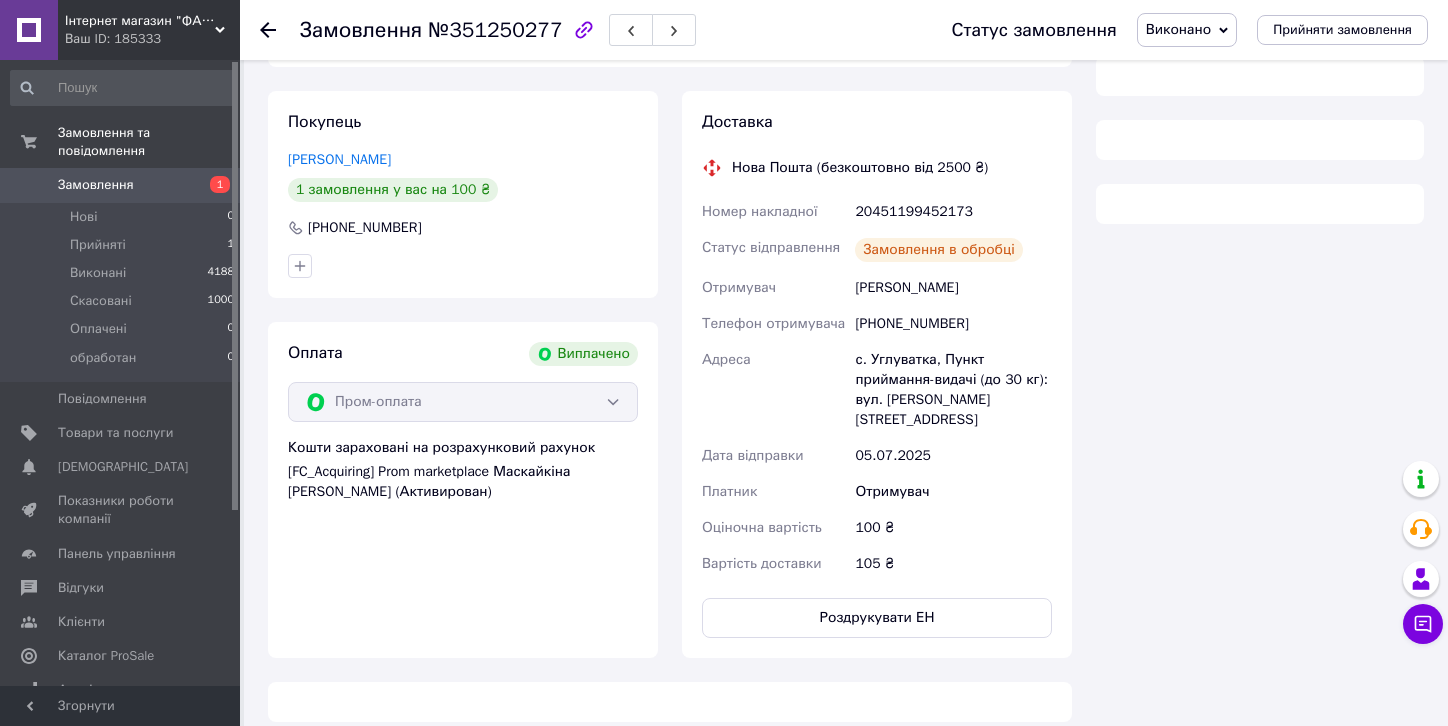 scroll, scrollTop: 946, scrollLeft: 0, axis: vertical 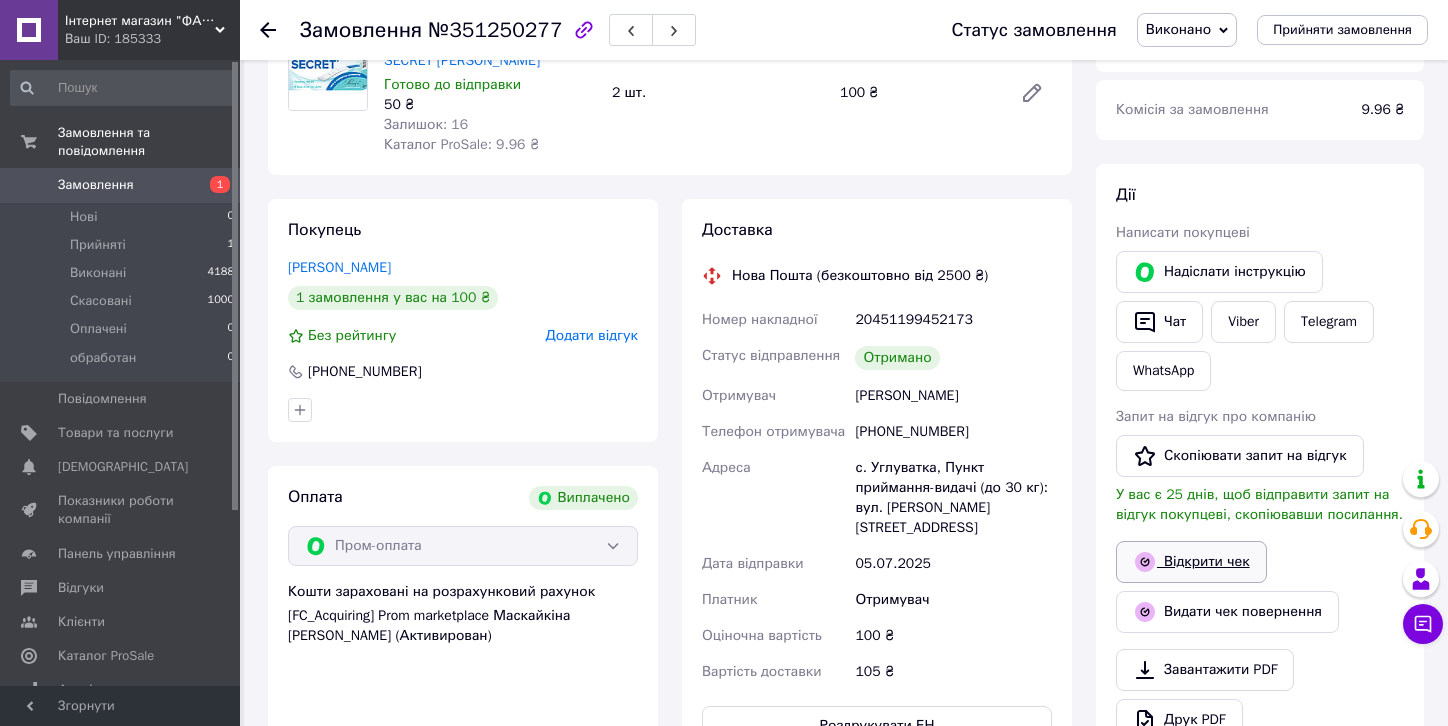 click on "Відкрити чек" at bounding box center (1191, 562) 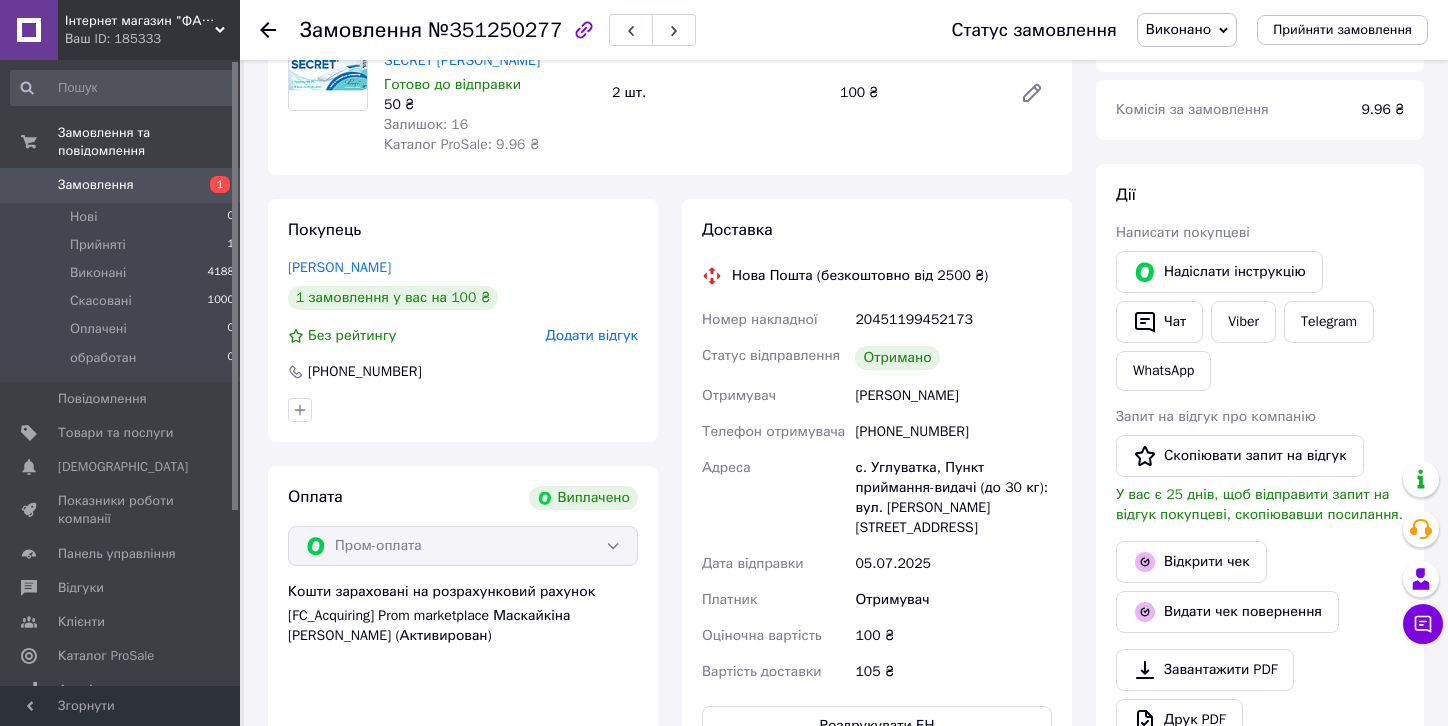 click on "Додати відгук" at bounding box center [592, 335] 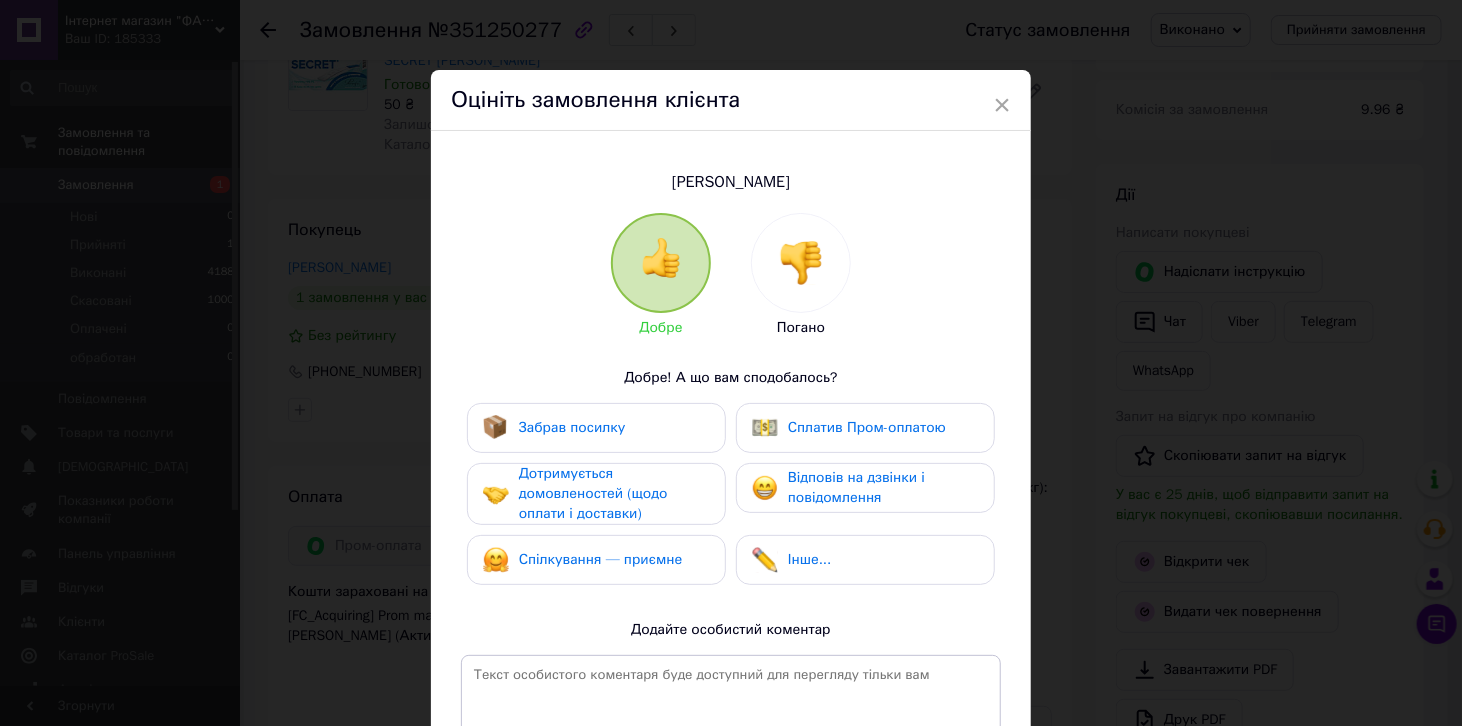click on "Сплатив Пром-оплатою" at bounding box center [867, 427] 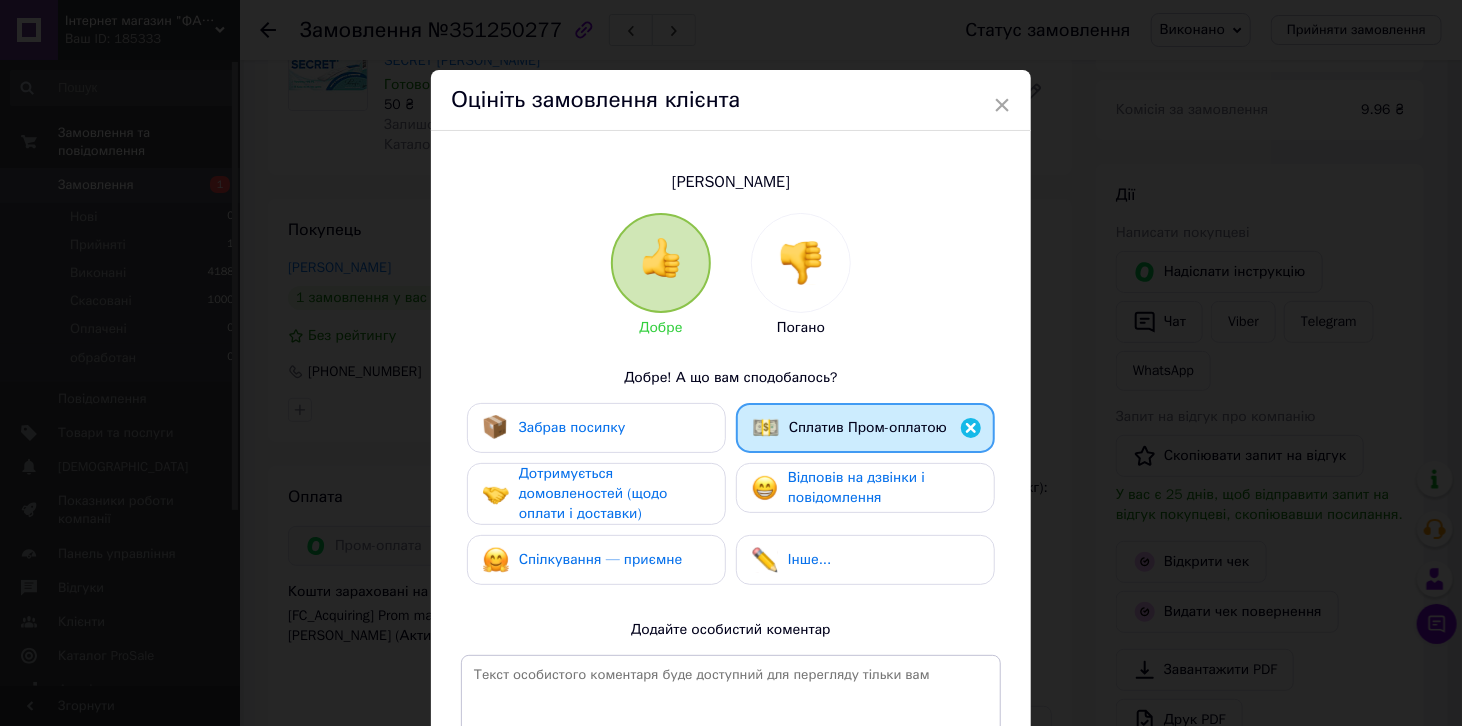 drag, startPoint x: 805, startPoint y: 465, endPoint x: 776, endPoint y: 485, distance: 35.22783 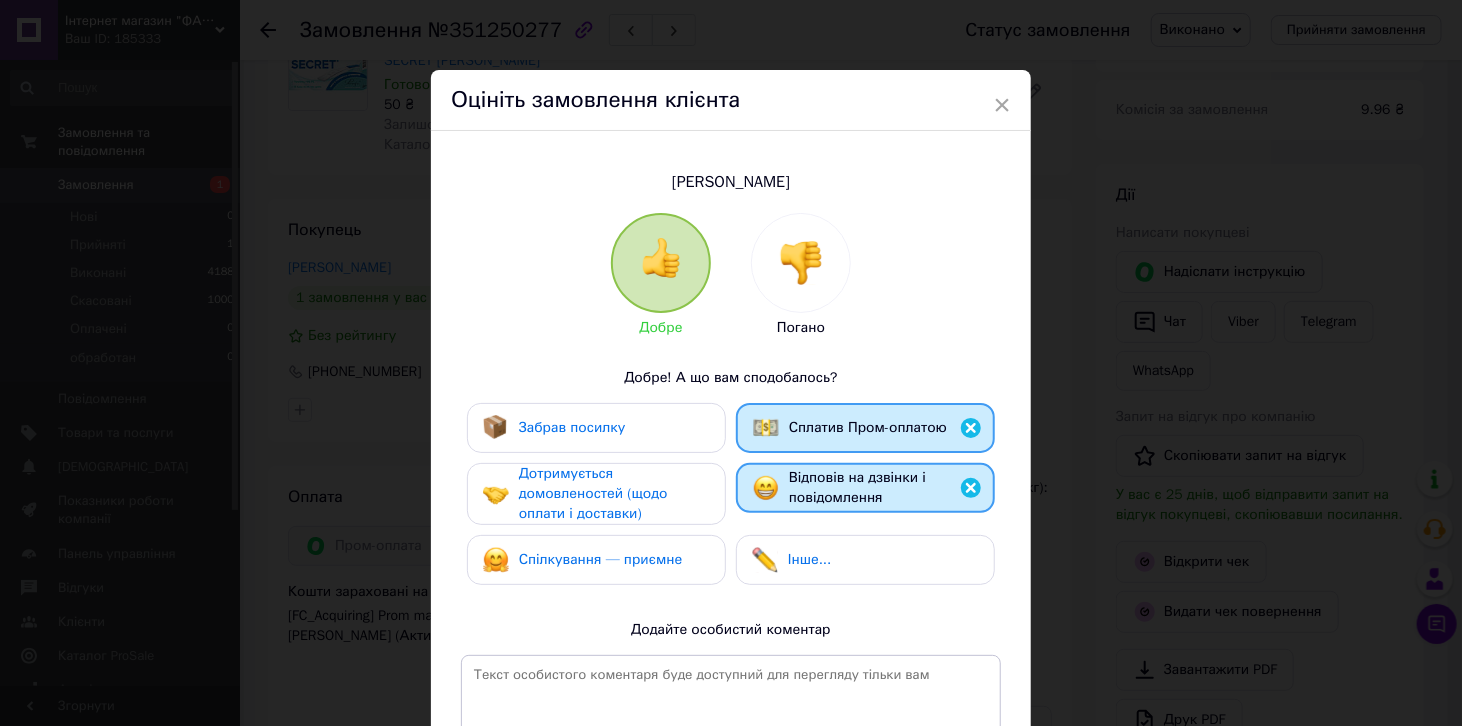 click on "Забрав посилку" at bounding box center [554, 428] 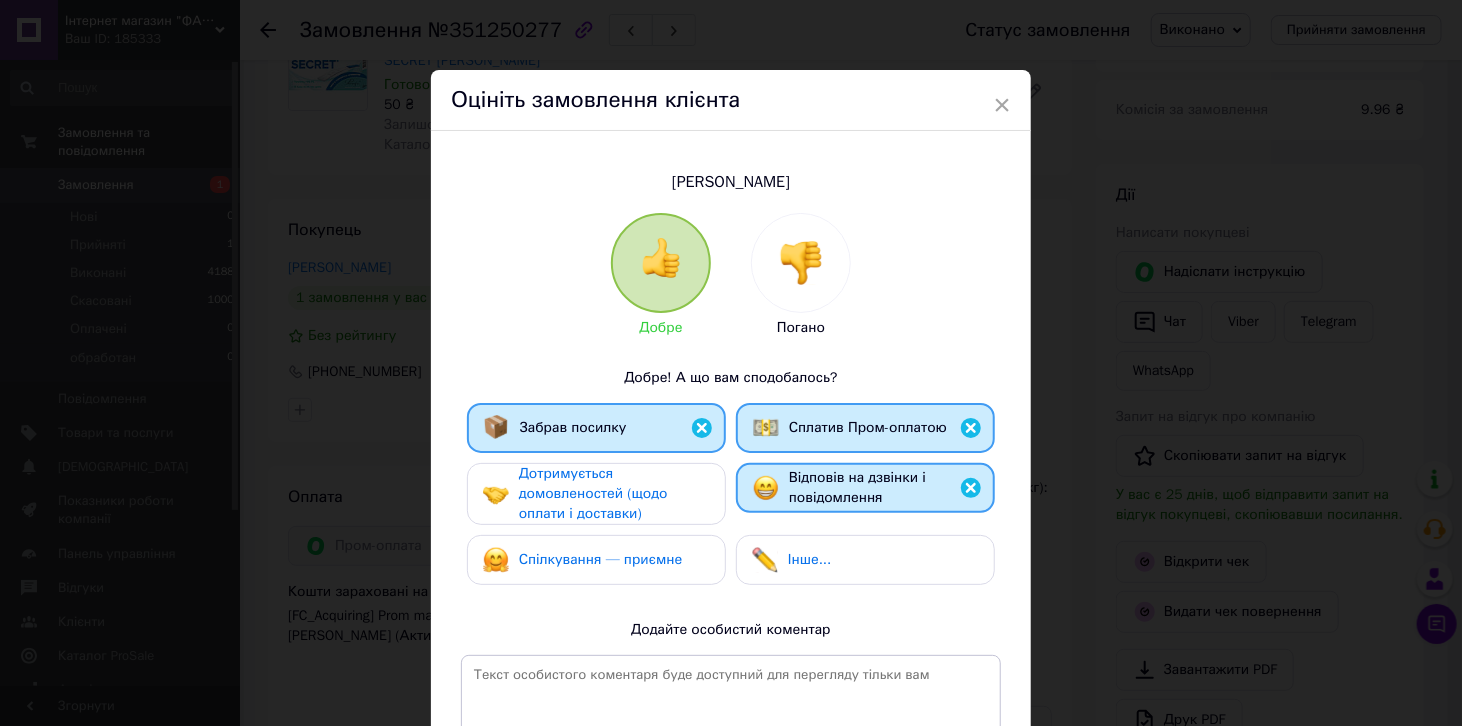click on "Дотримується домовленостей (щодо оплати і доставки)" at bounding box center [593, 493] 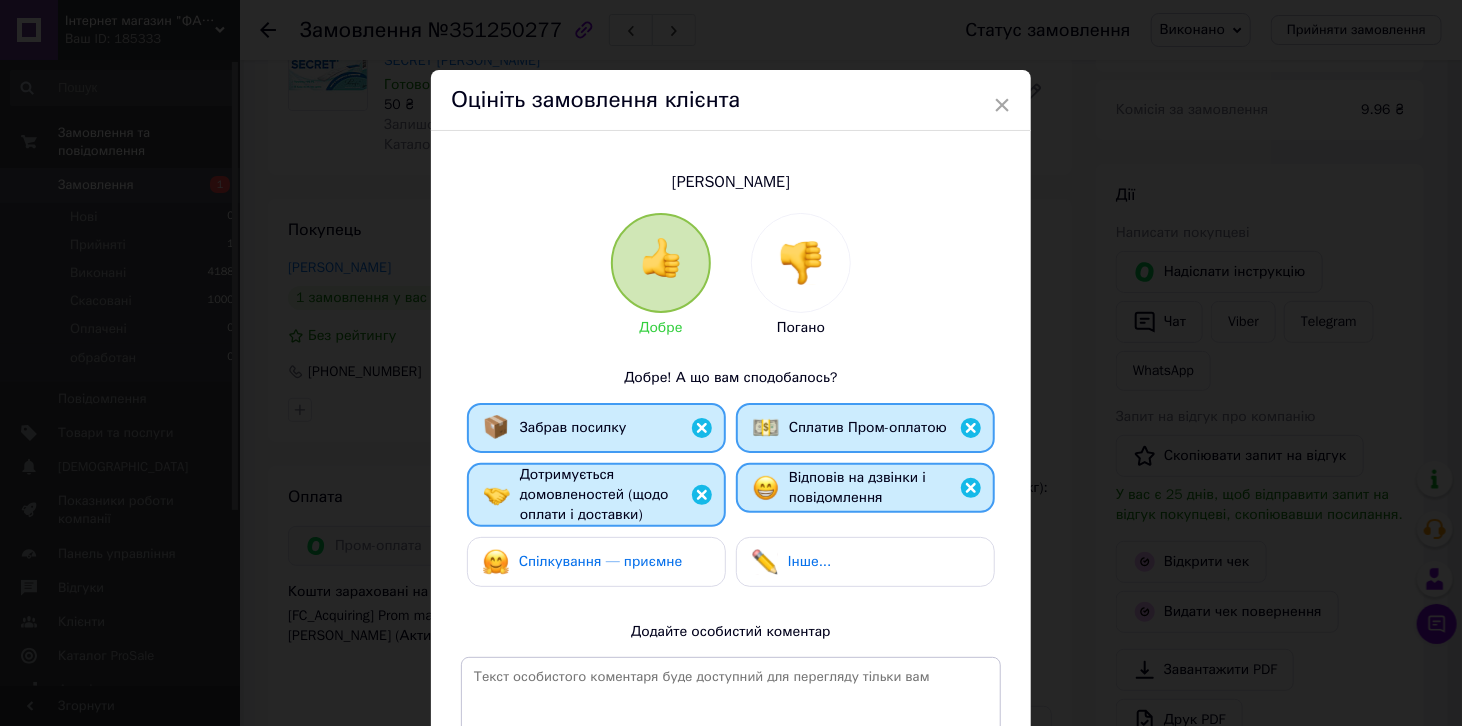 click on "Спілкування — приємне" at bounding box center (601, 561) 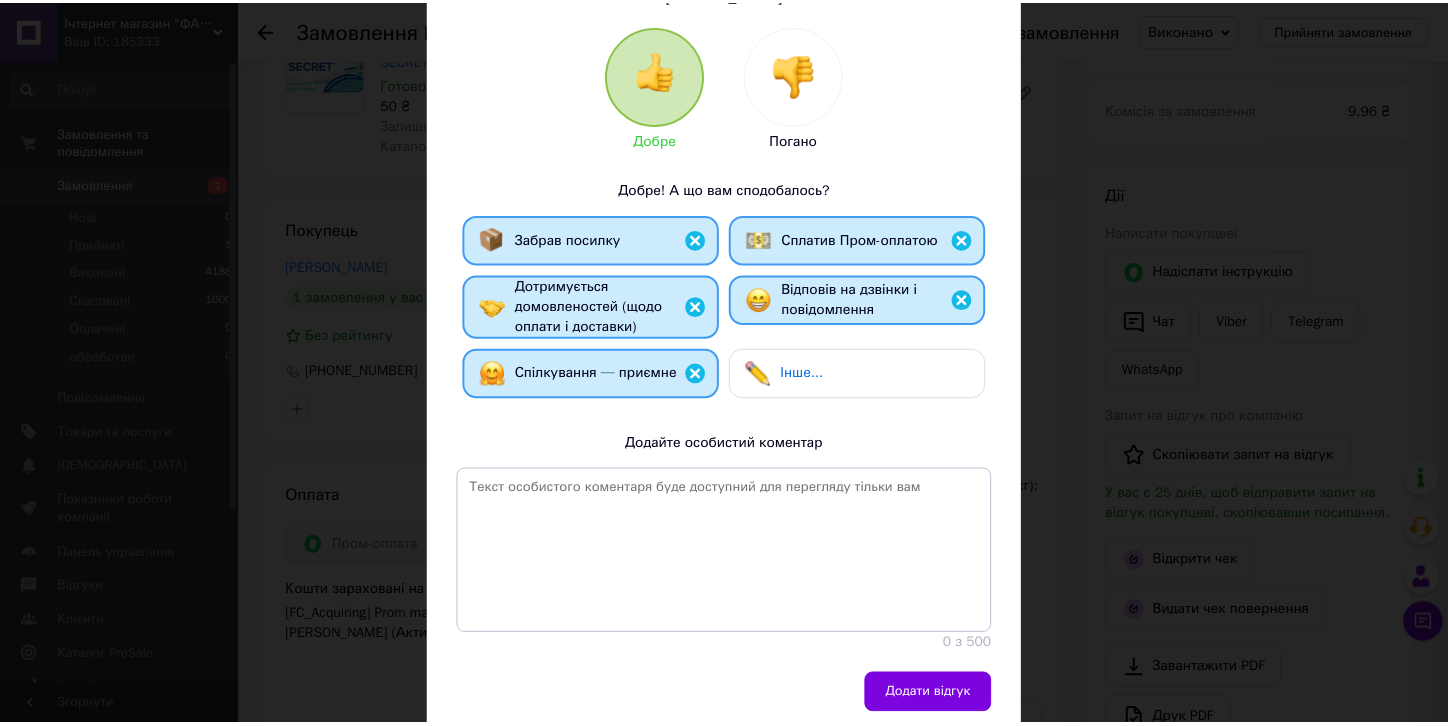 scroll, scrollTop: 200, scrollLeft: 0, axis: vertical 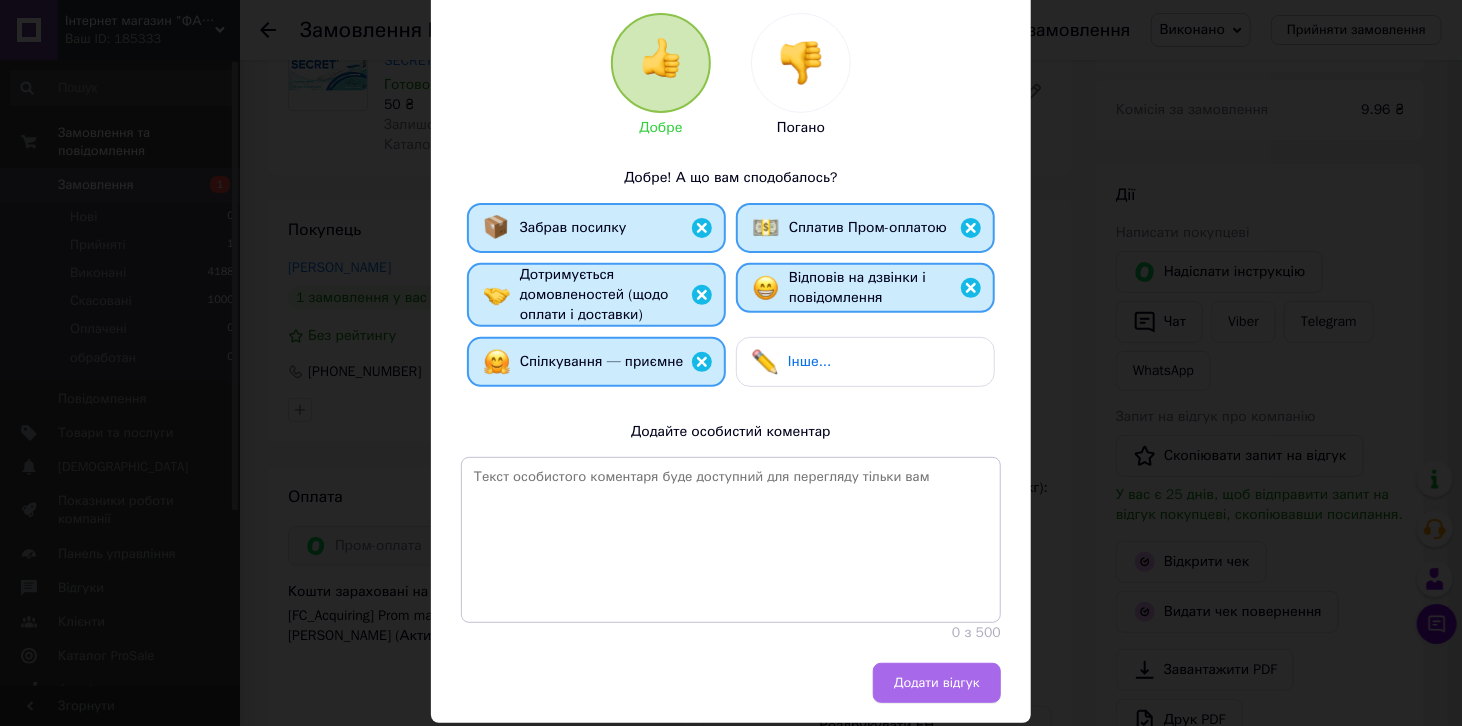 click on "Додати відгук" at bounding box center (937, 683) 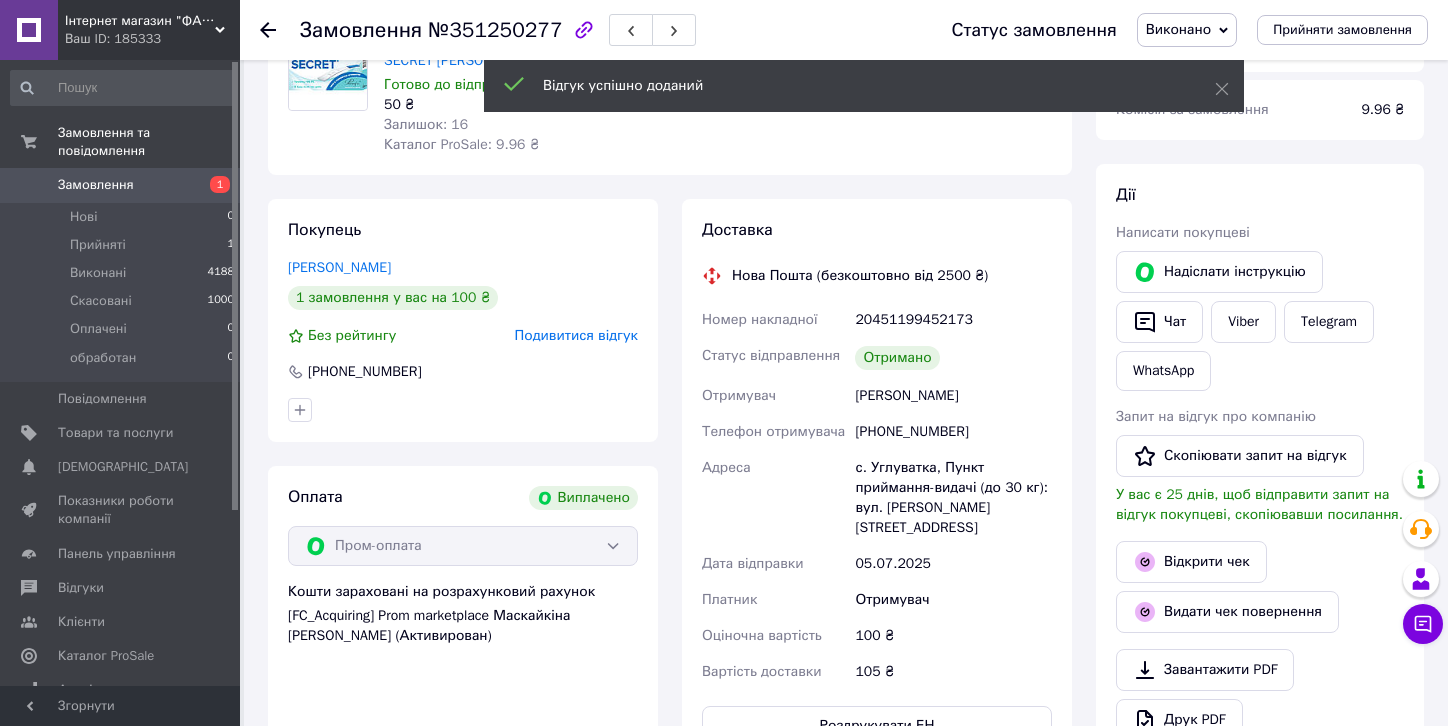 click on "Замовлення" at bounding box center (96, 185) 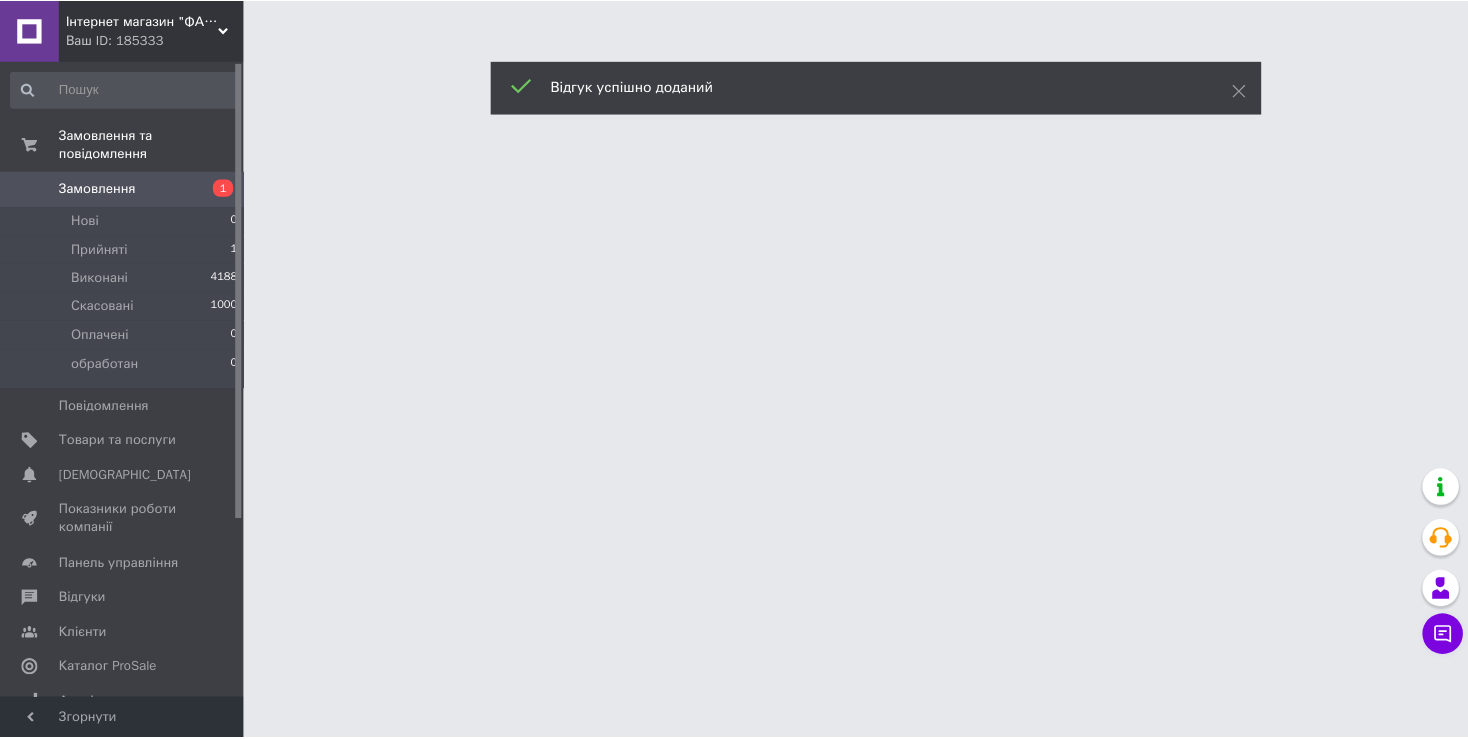 scroll, scrollTop: 0, scrollLeft: 0, axis: both 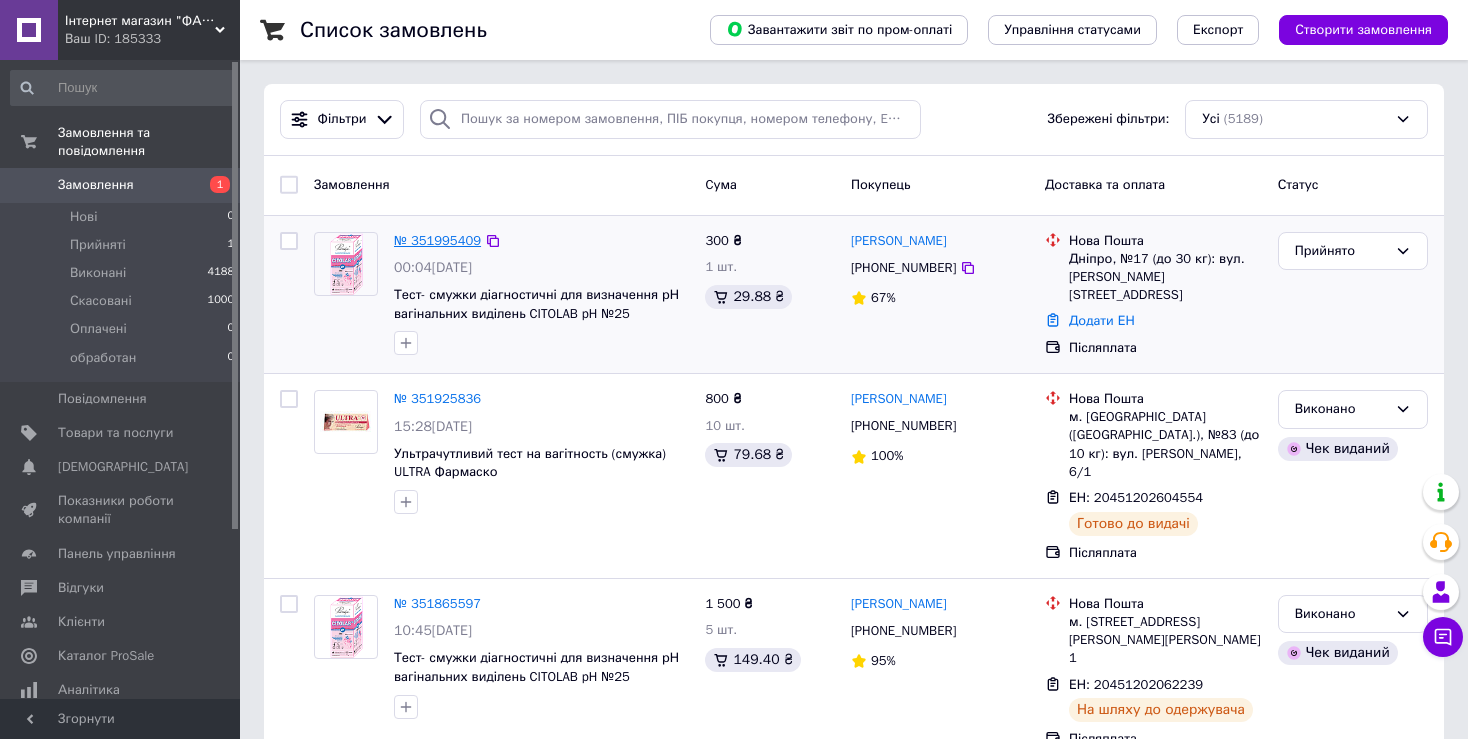 click on "№ 351995409" at bounding box center (437, 240) 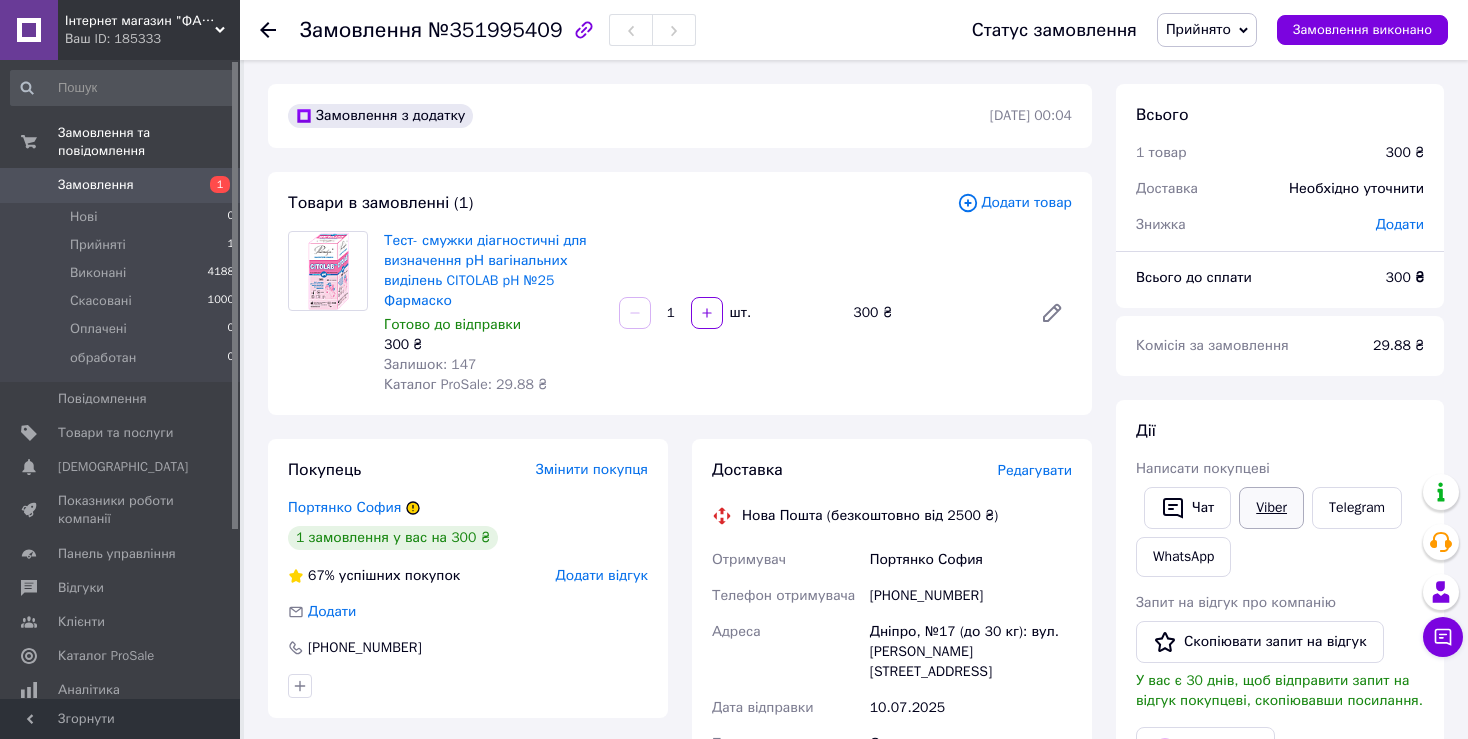 click on "Viber" at bounding box center [1271, 508] 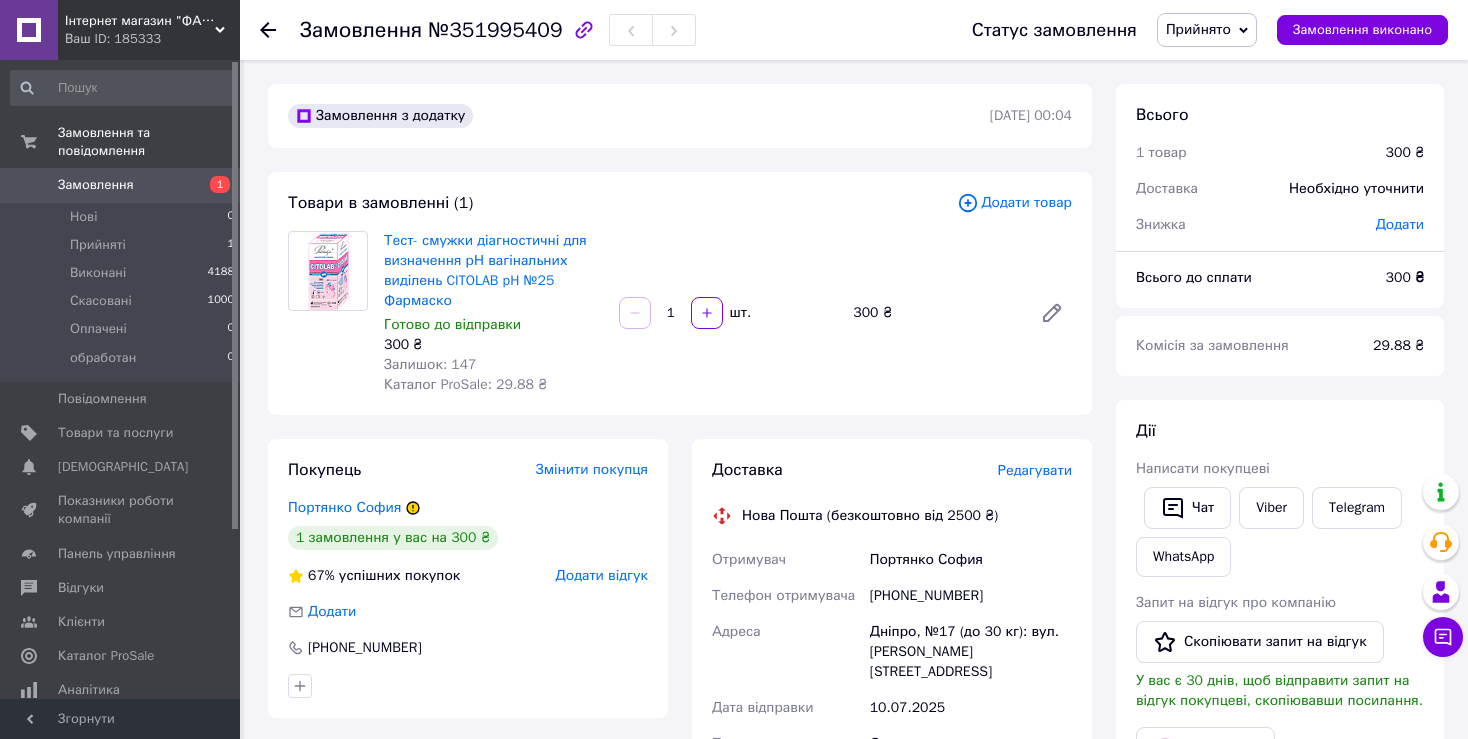 click on "Замовлення" at bounding box center (96, 185) 